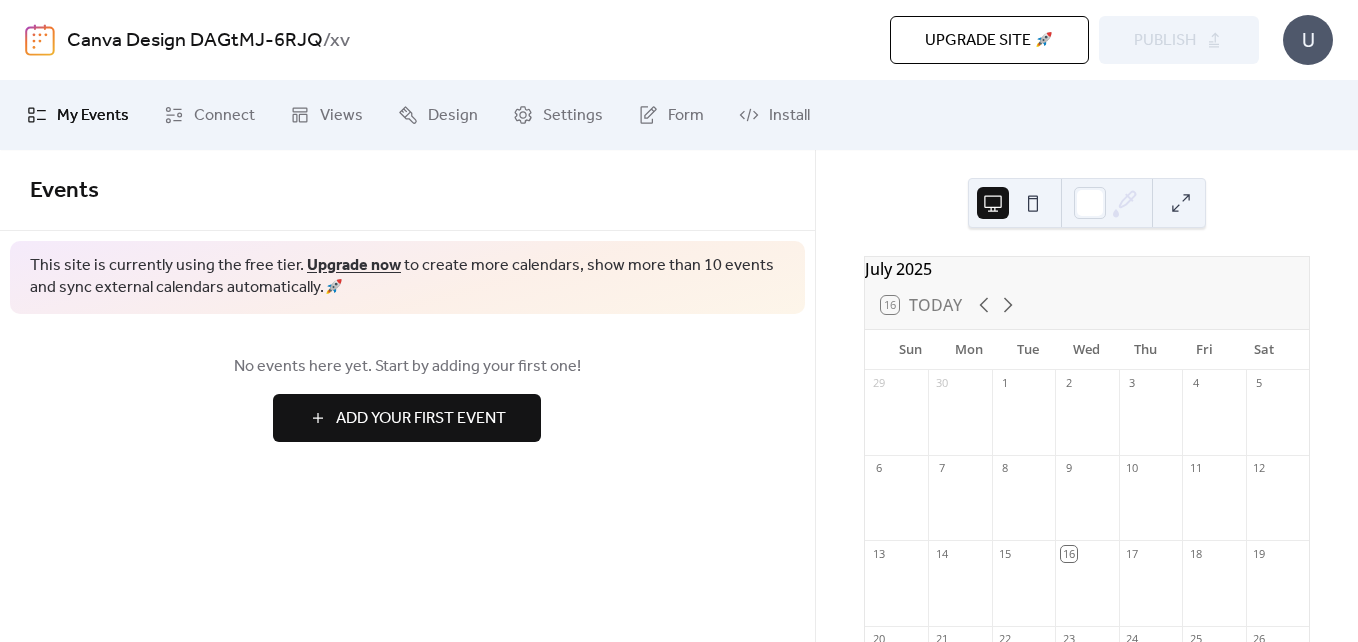 scroll, scrollTop: 0, scrollLeft: 0, axis: both 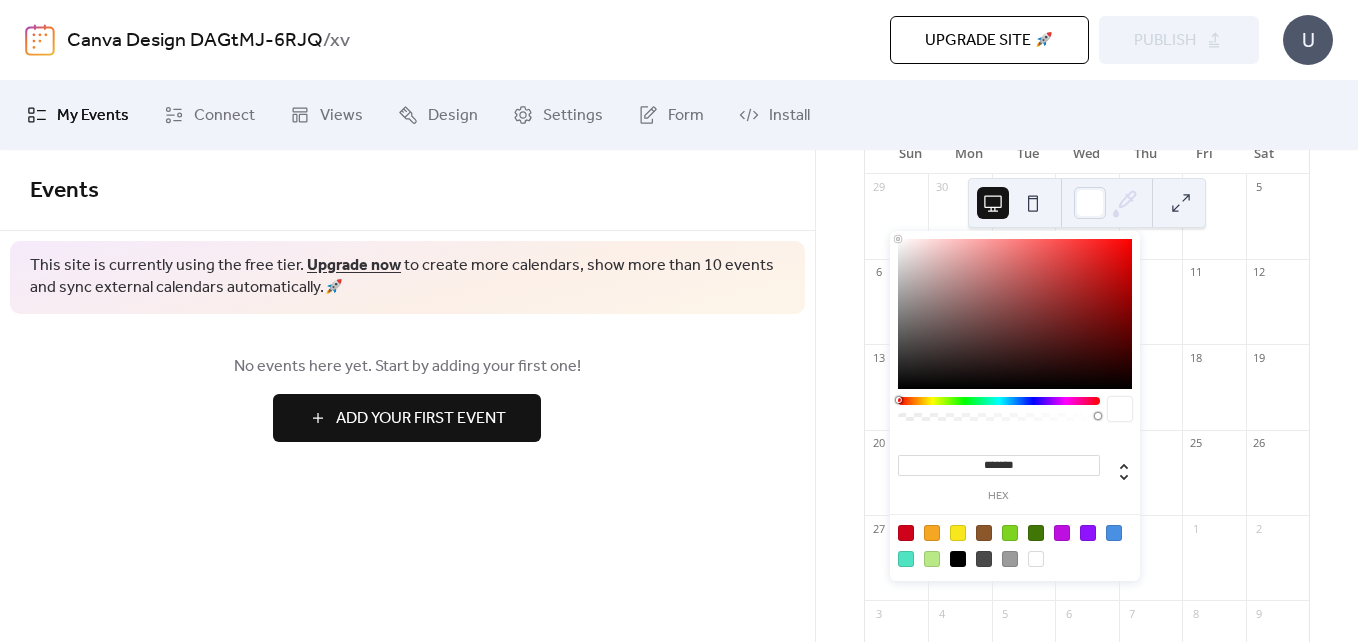 click 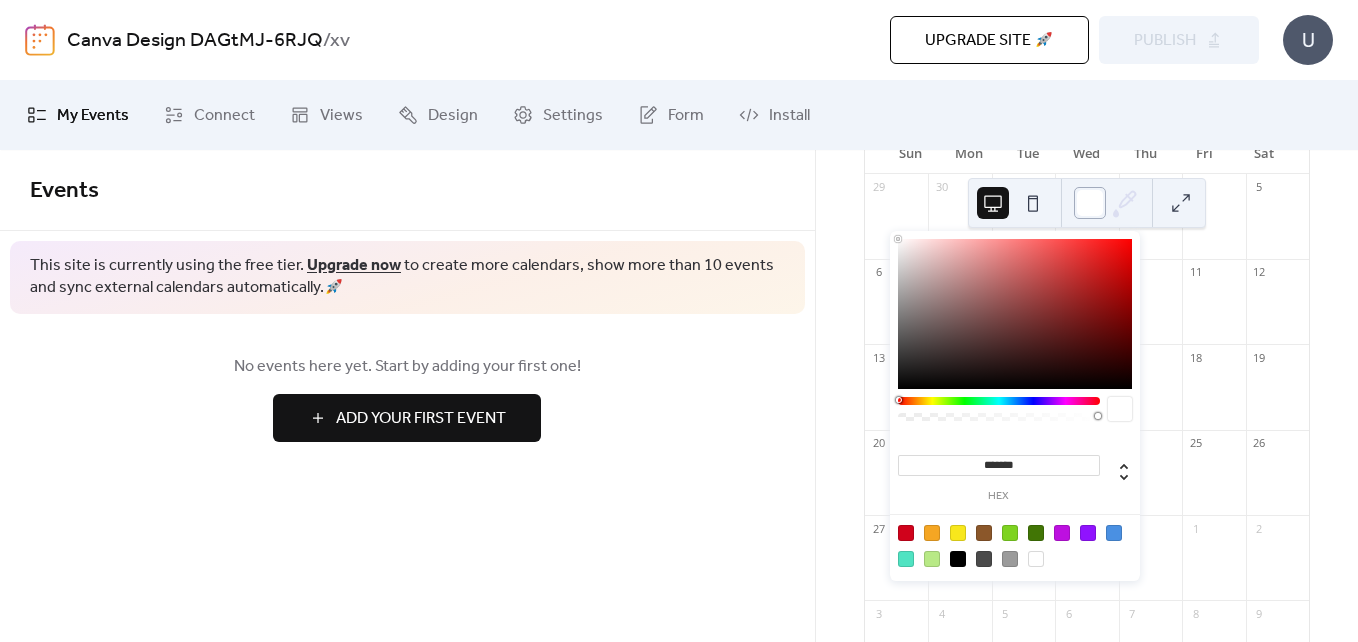 click at bounding box center [1090, 203] 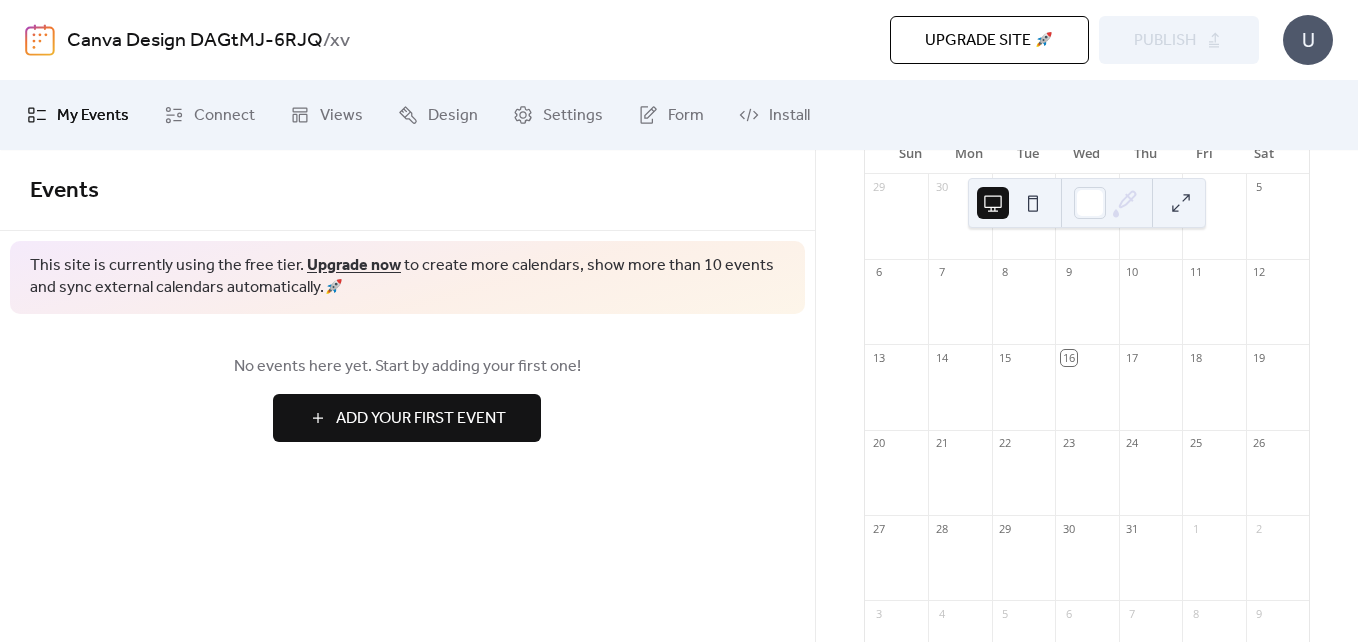 click 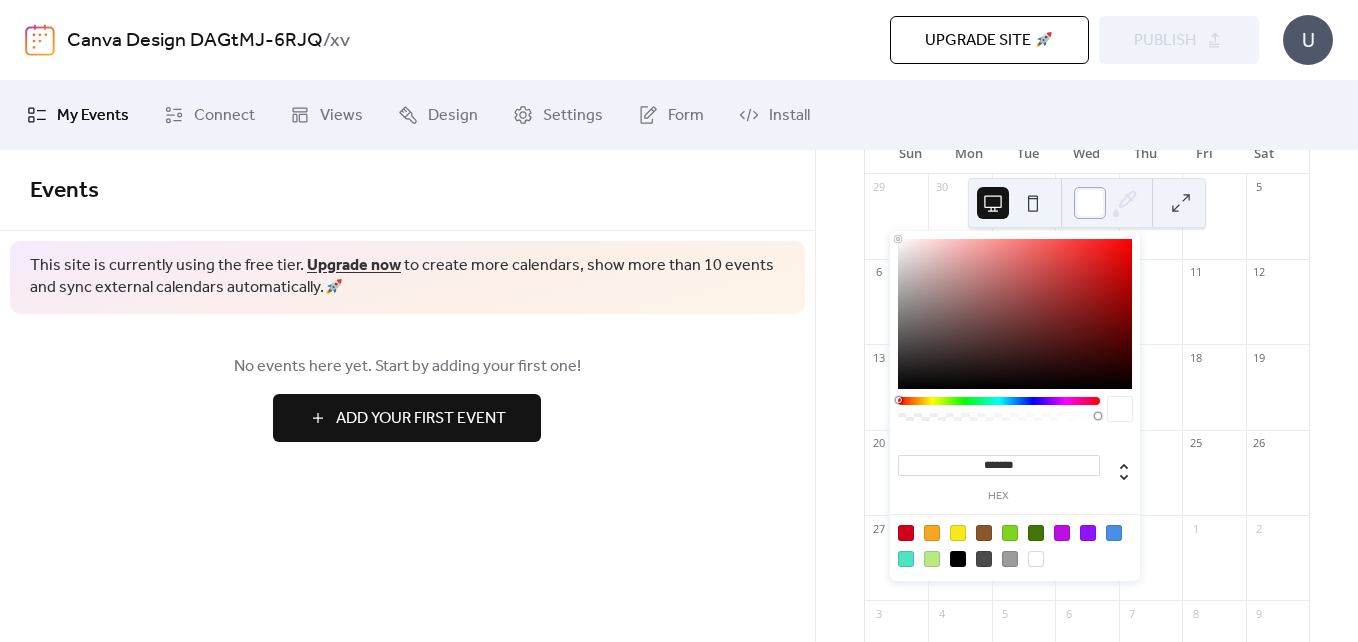 click at bounding box center [1090, 203] 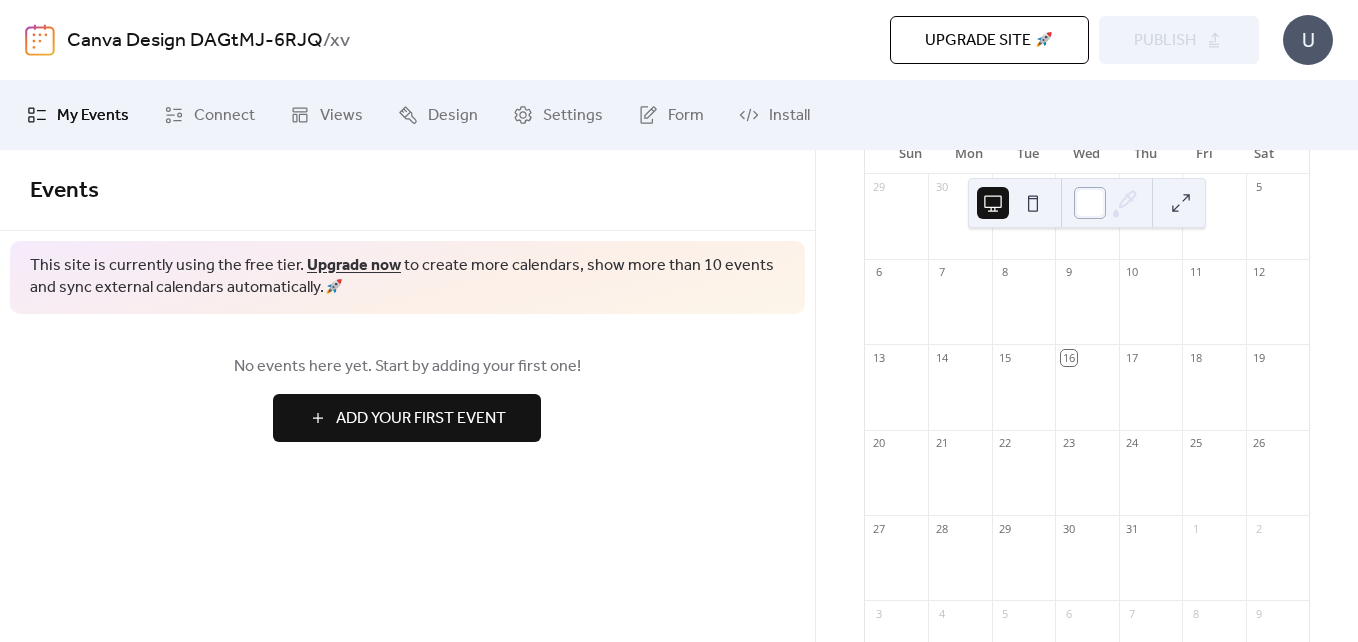 click at bounding box center (1090, 203) 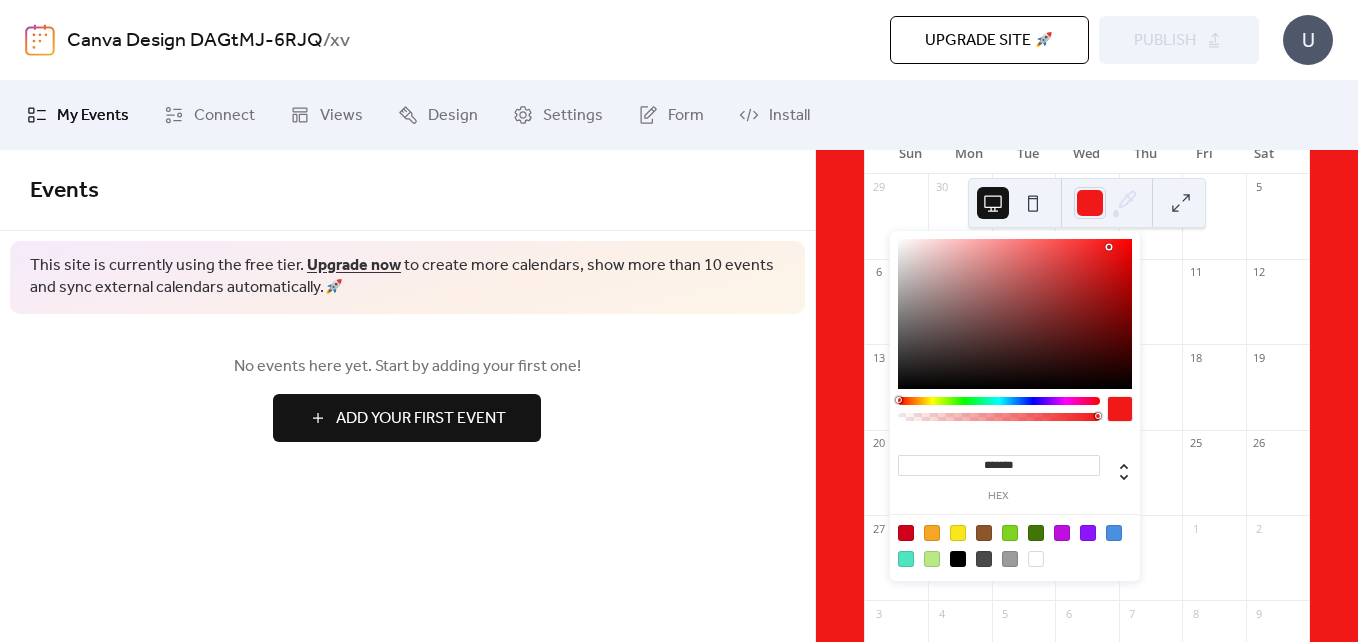 click at bounding box center [1015, 314] 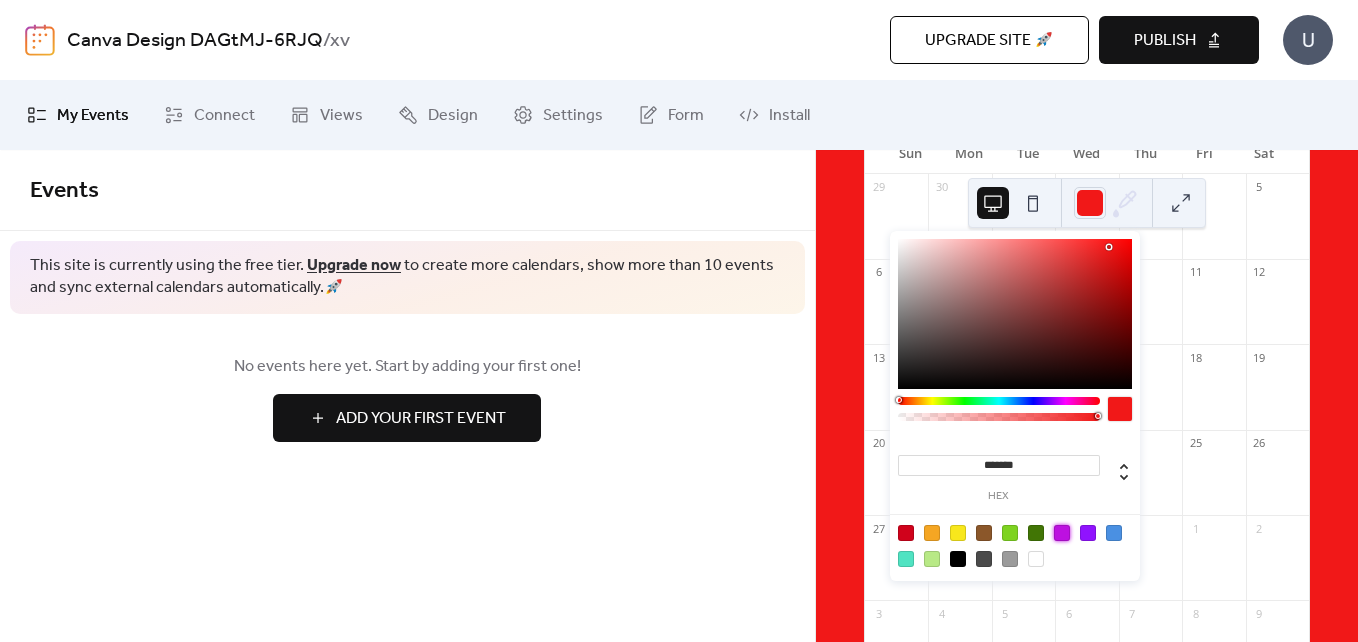 click at bounding box center [1062, 533] 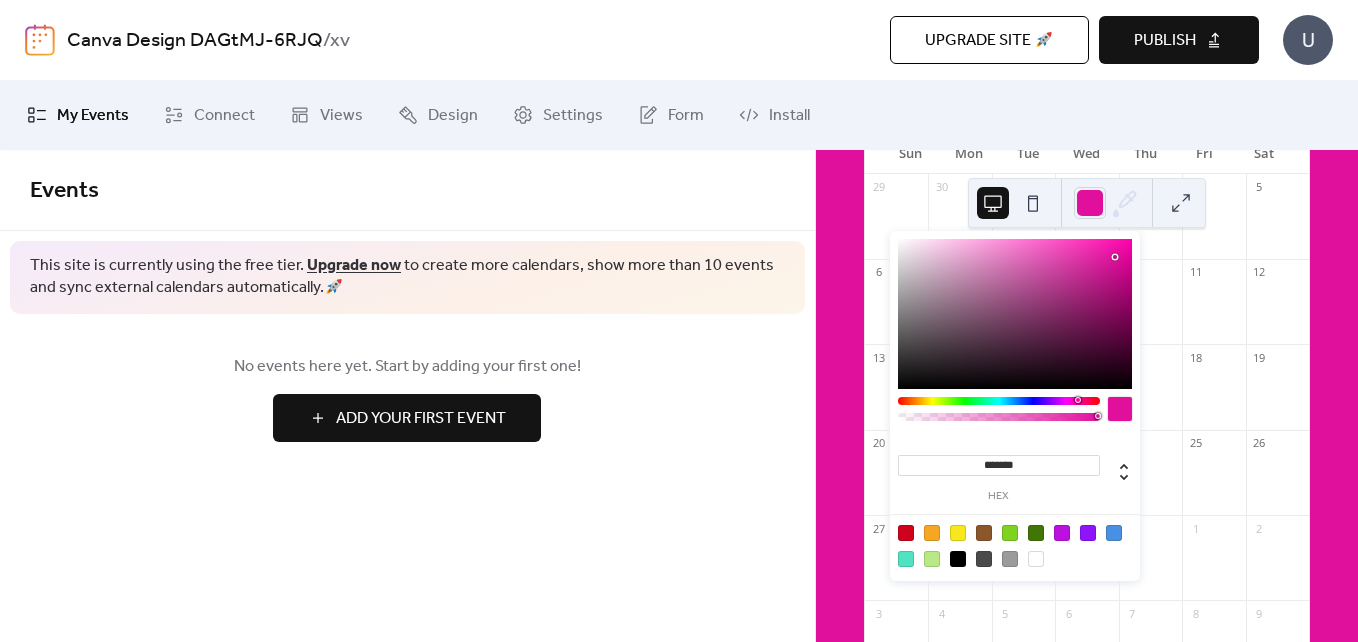 click at bounding box center [999, 401] 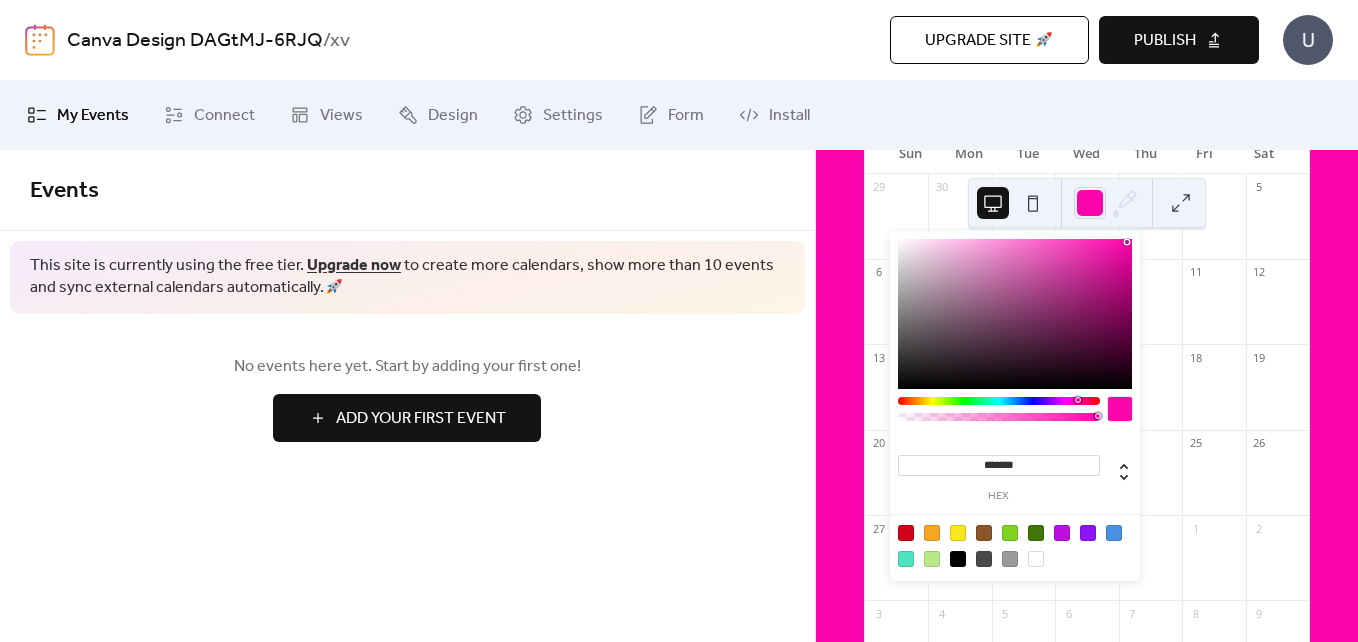 click at bounding box center [1015, 314] 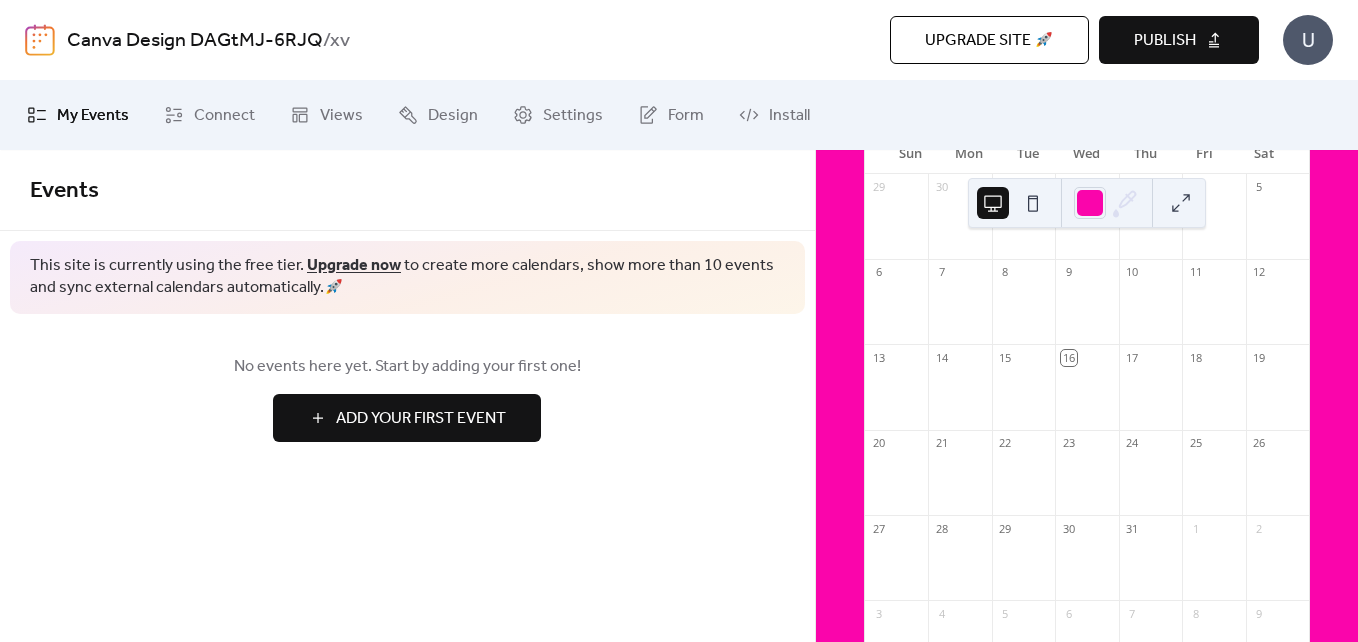 click on "11" at bounding box center [1213, 272] 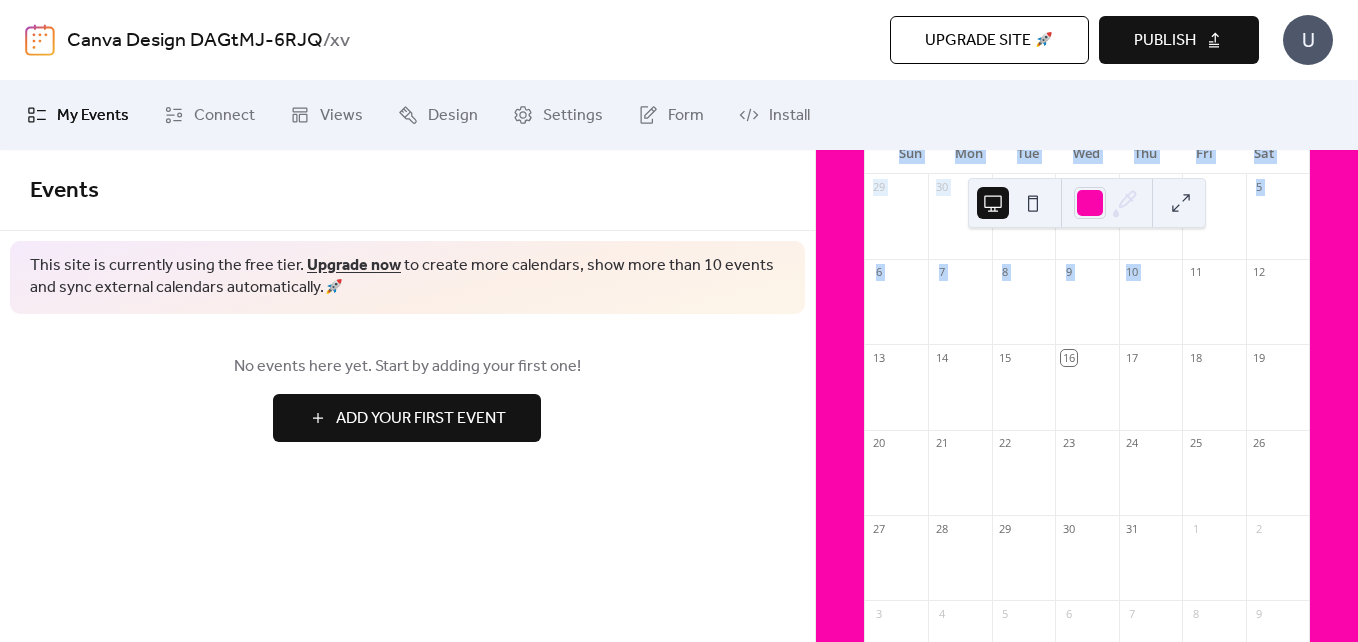 drag, startPoint x: 1139, startPoint y: 320, endPoint x: 1043, endPoint y: 211, distance: 145.24806 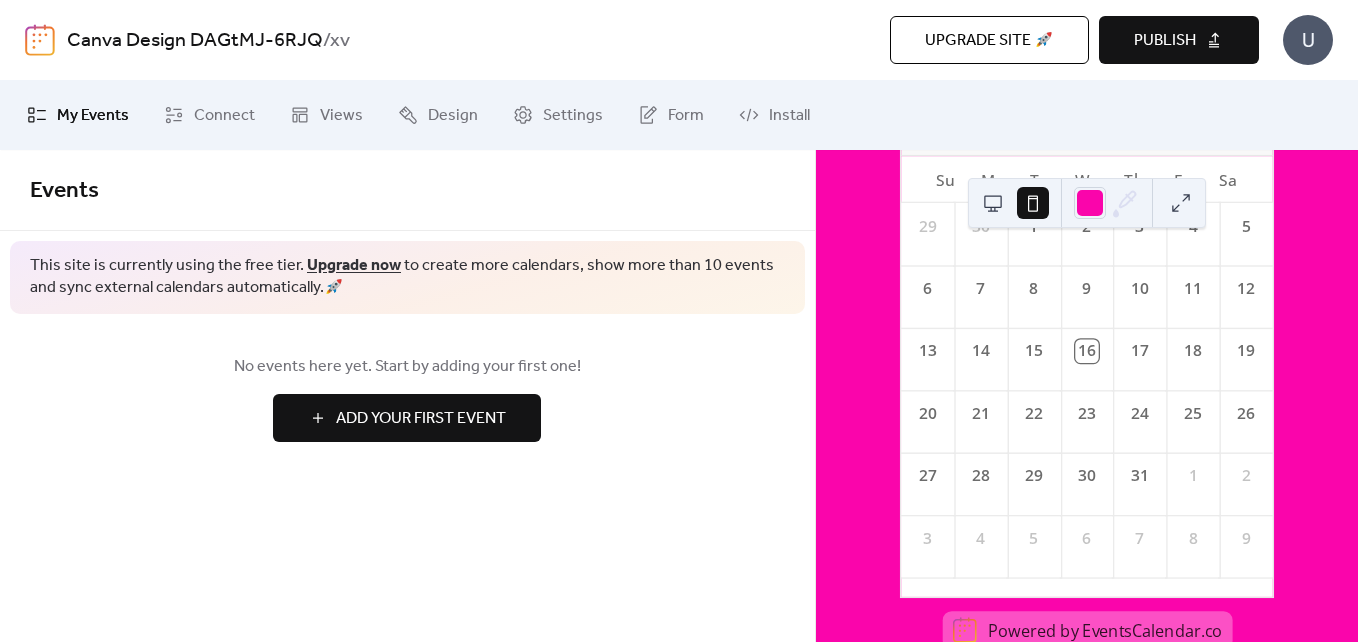 click on "16" at bounding box center [1086, 351] 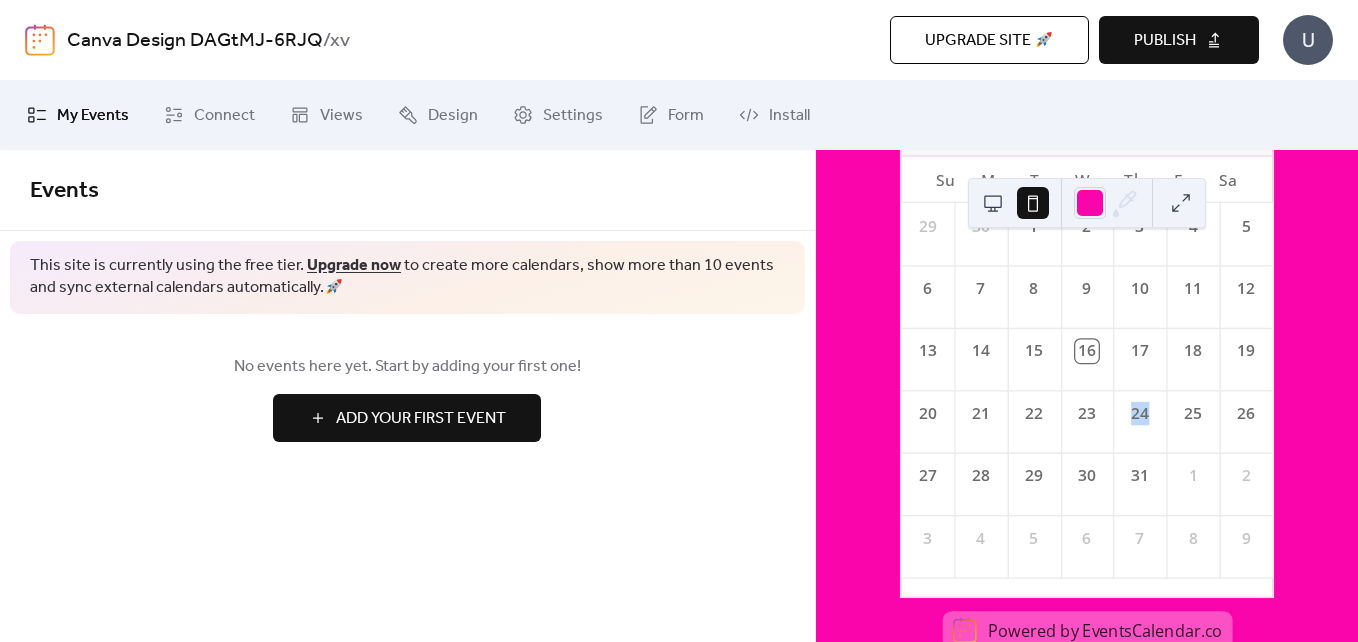 click on "24" at bounding box center [1139, 413] 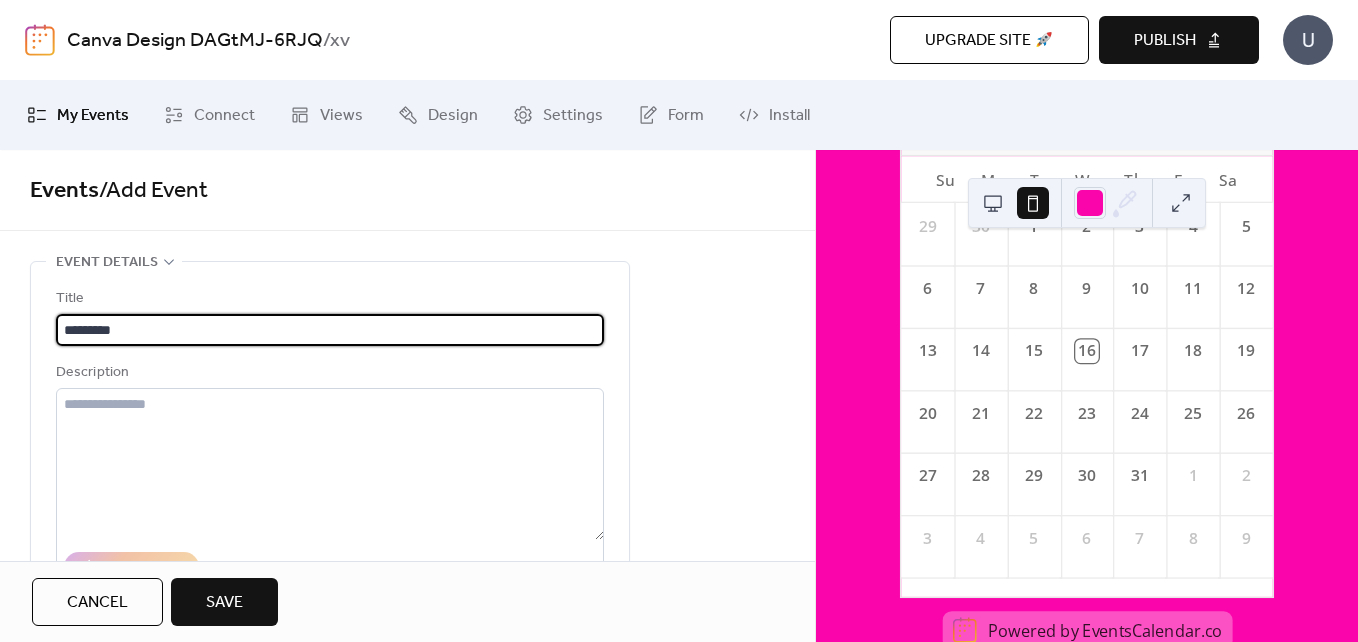 type on "*********" 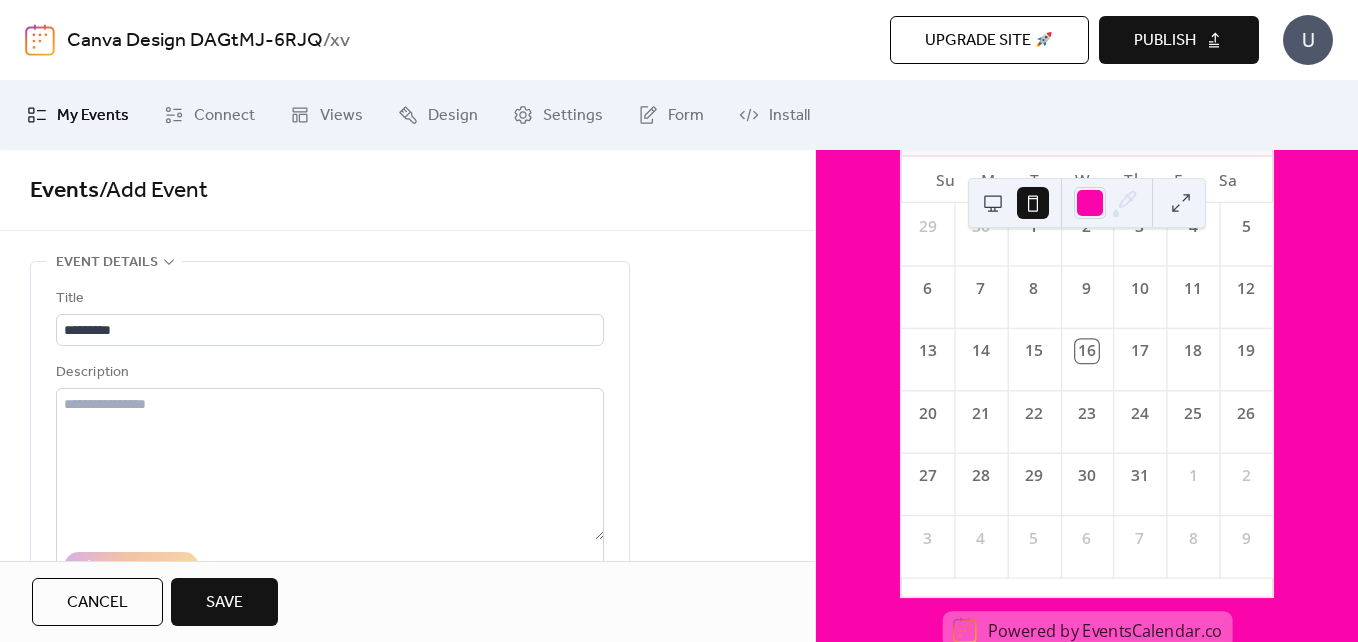 click on "Description" at bounding box center [328, 373] 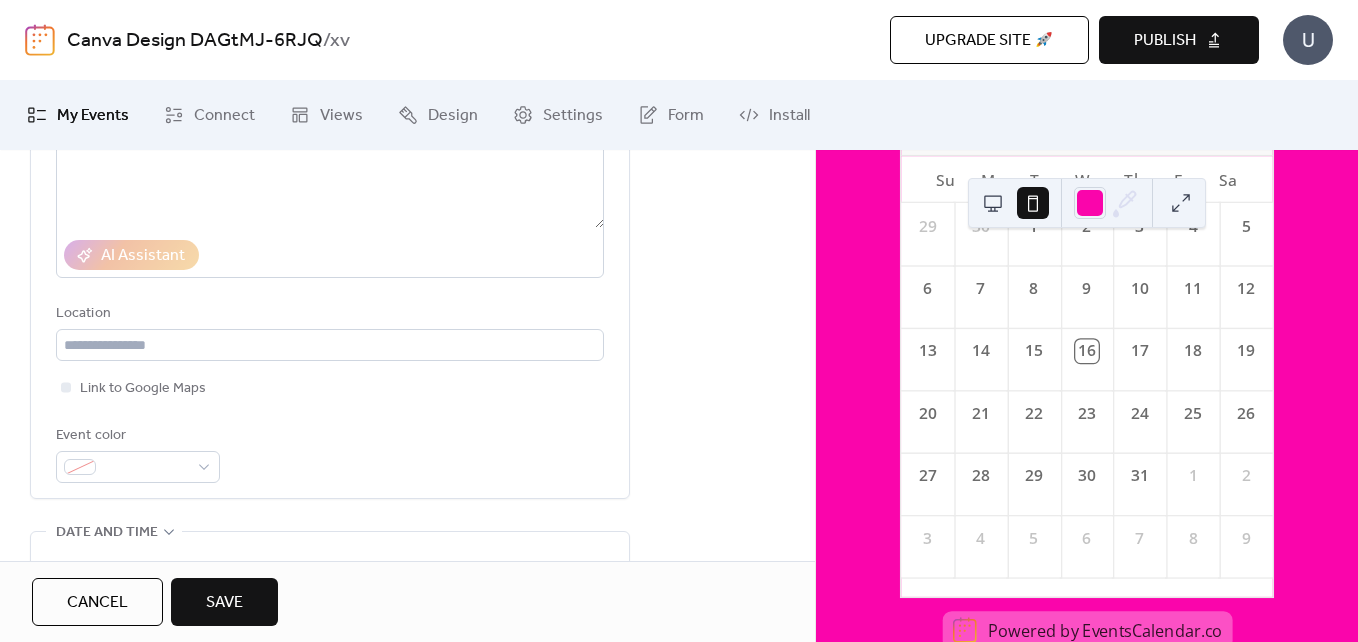 scroll, scrollTop: 299, scrollLeft: 0, axis: vertical 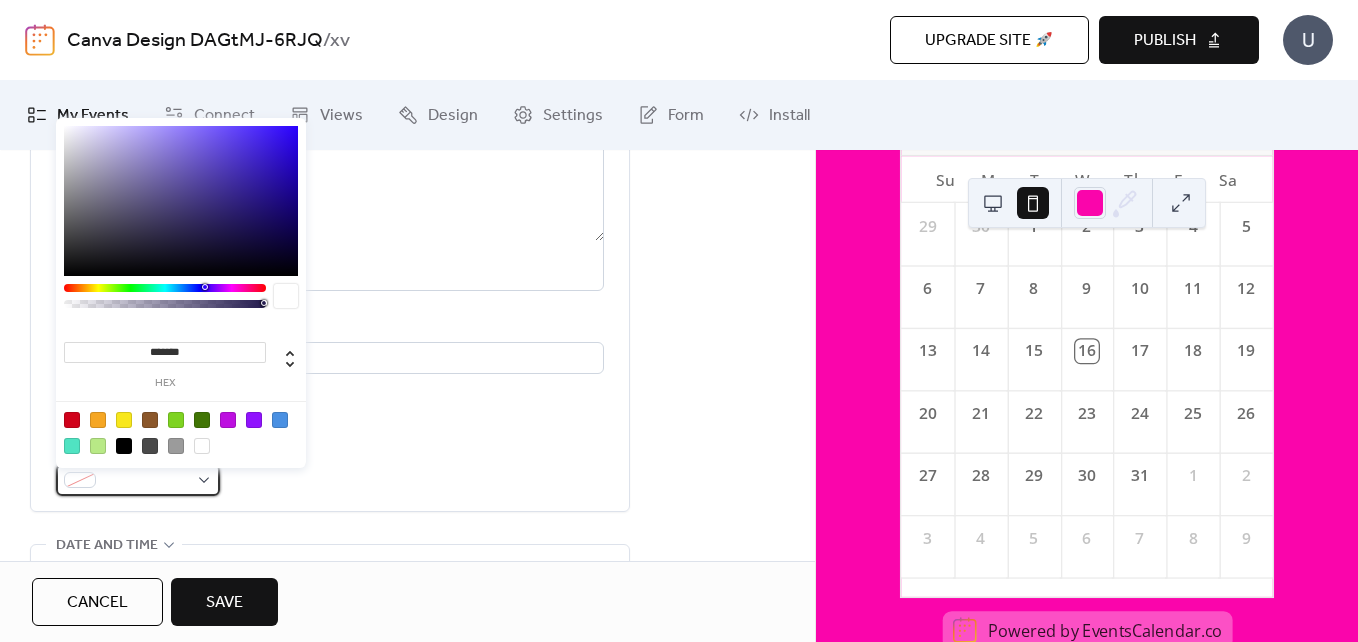 click at bounding box center [138, 480] 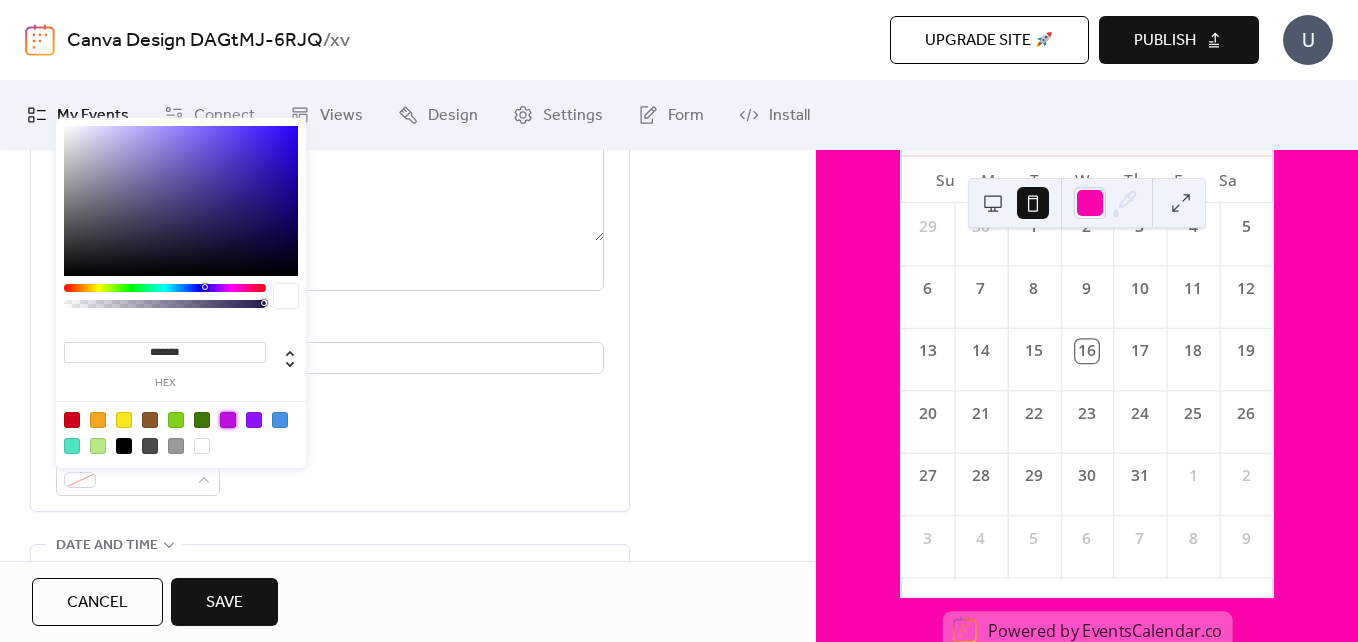 click at bounding box center (228, 420) 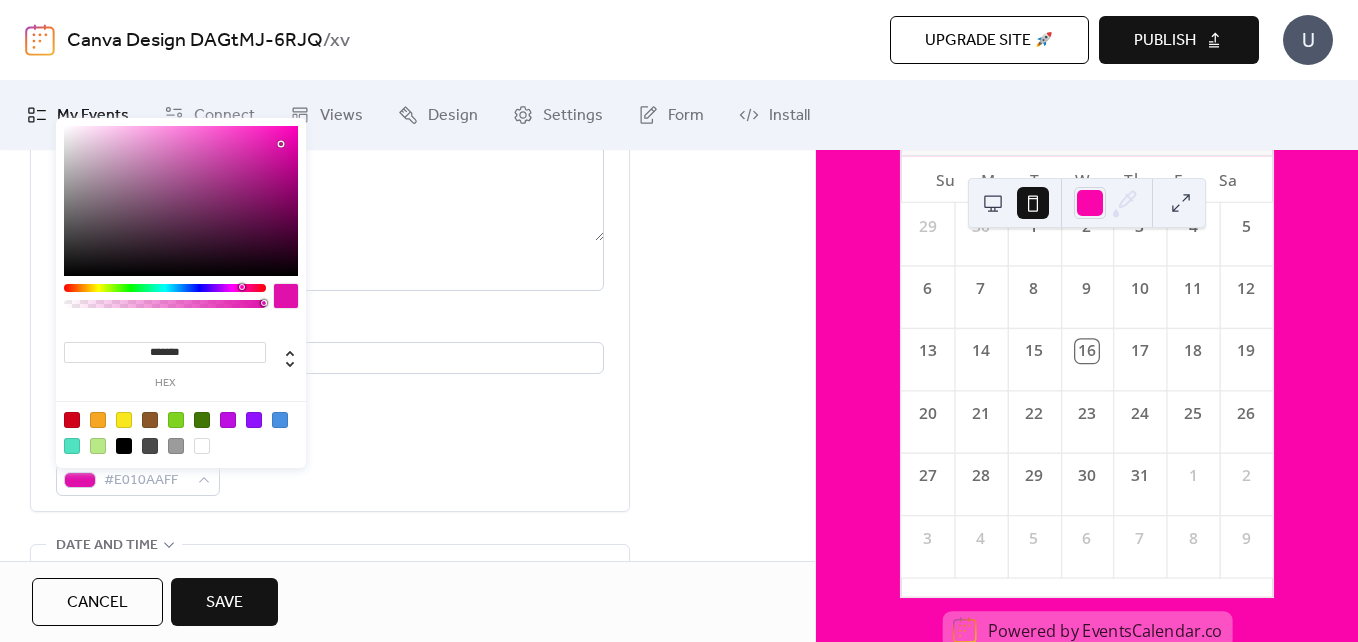 click at bounding box center [165, 288] 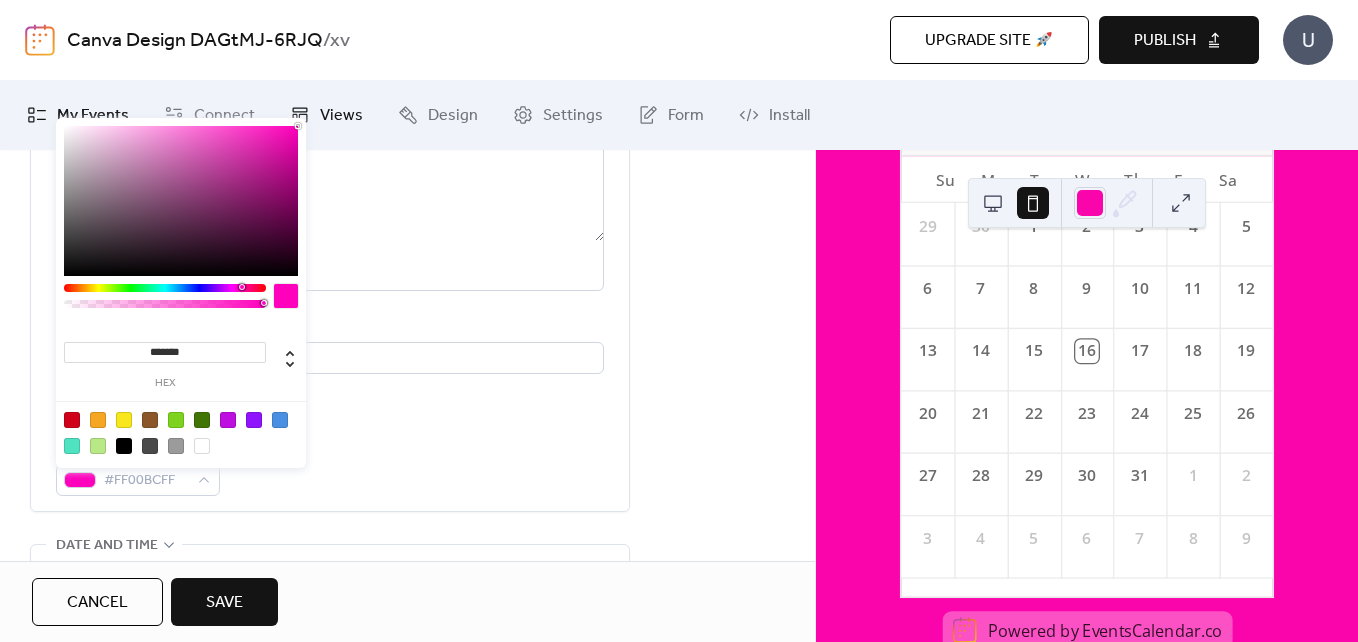 drag, startPoint x: 282, startPoint y: 139, endPoint x: 308, endPoint y: 135, distance: 26.305893 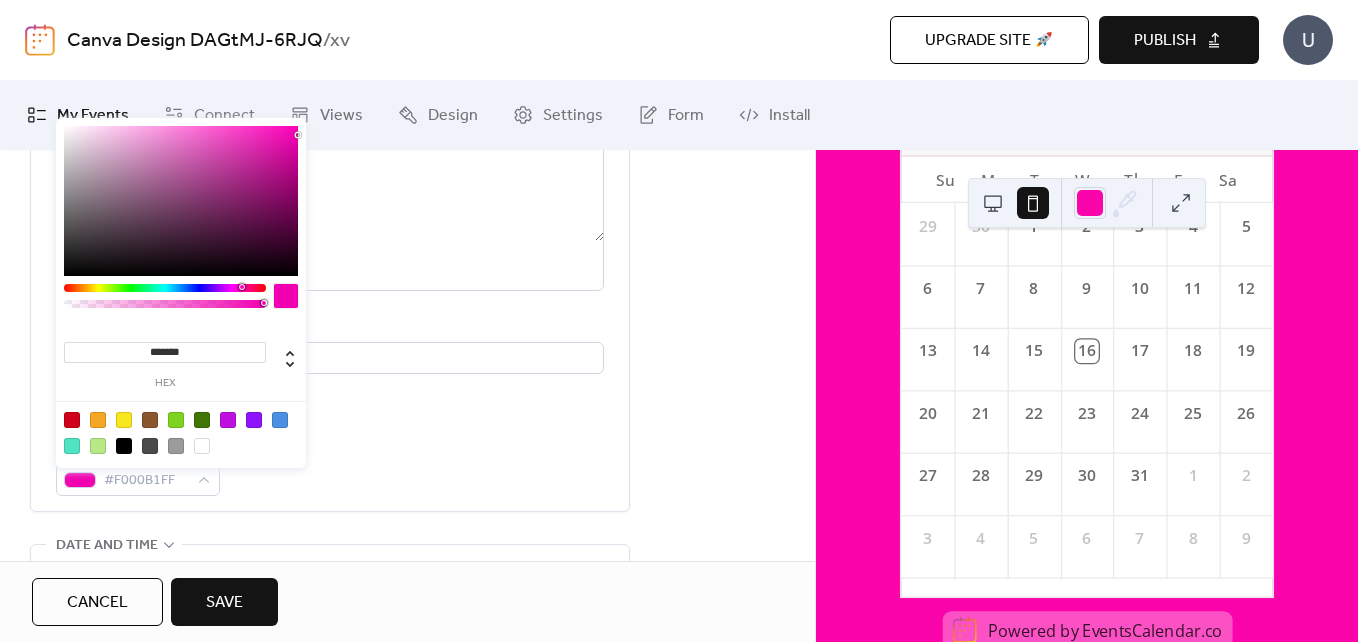 click on "**********" at bounding box center (330, 592) 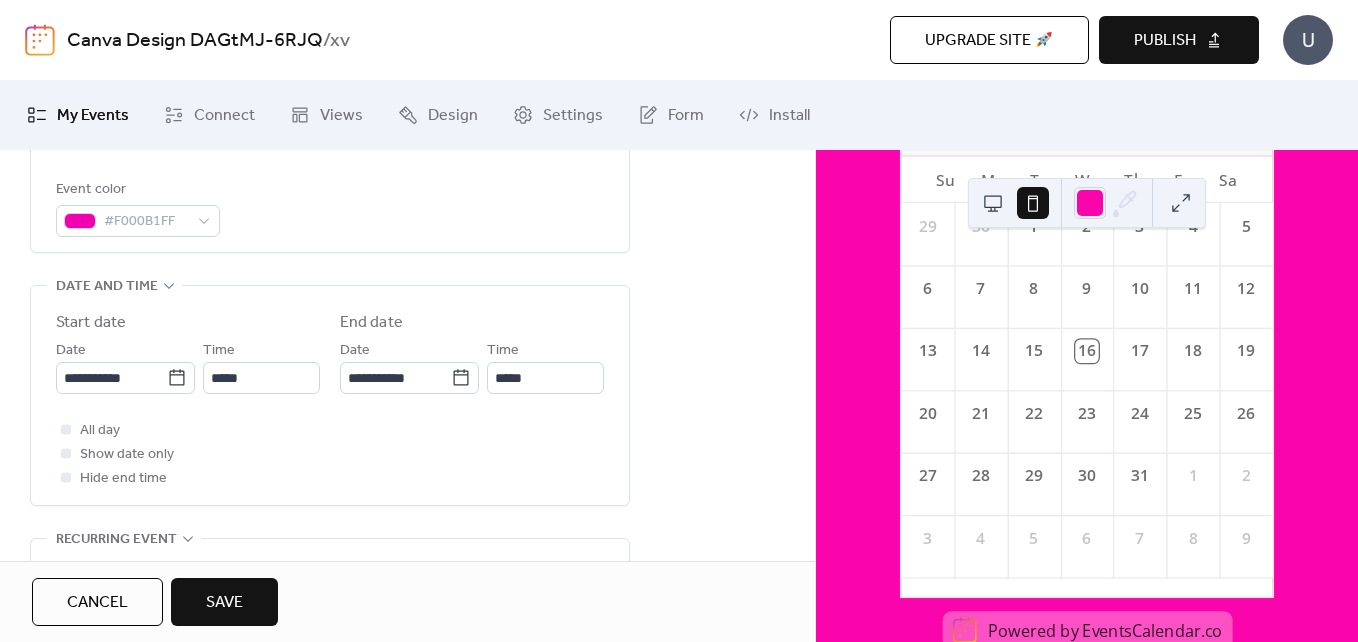 scroll, scrollTop: 572, scrollLeft: 0, axis: vertical 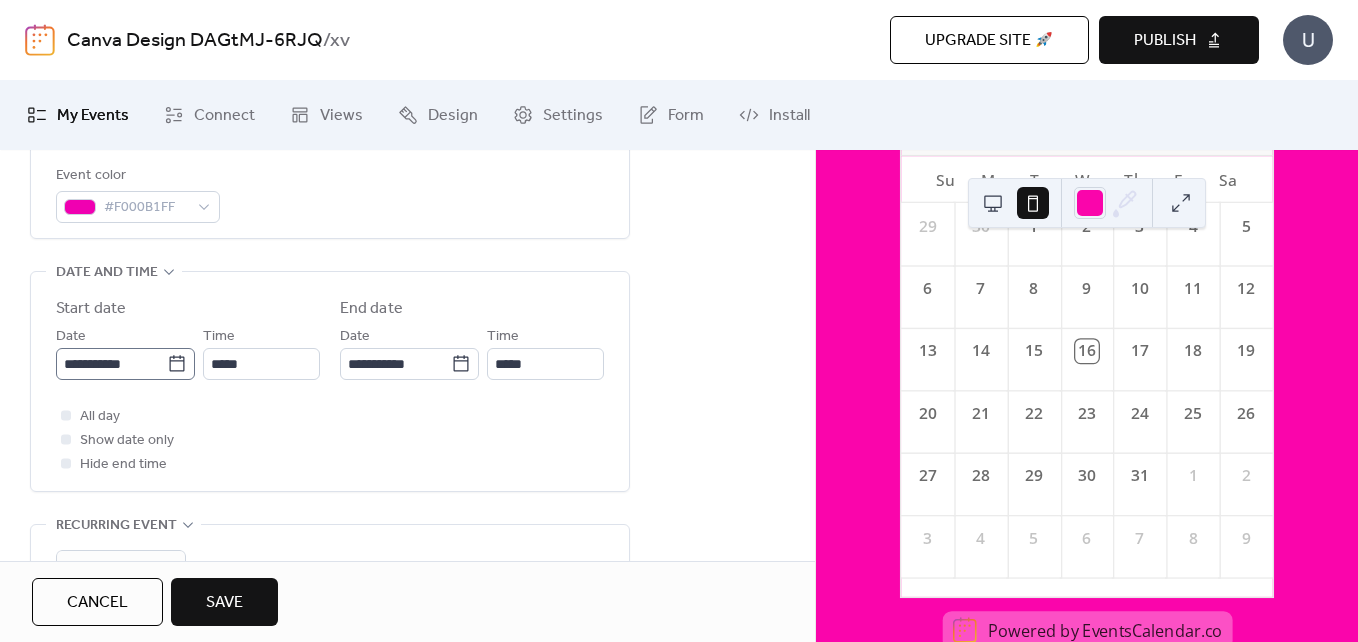 drag, startPoint x: 139, startPoint y: 386, endPoint x: 140, endPoint y: 366, distance: 20.024984 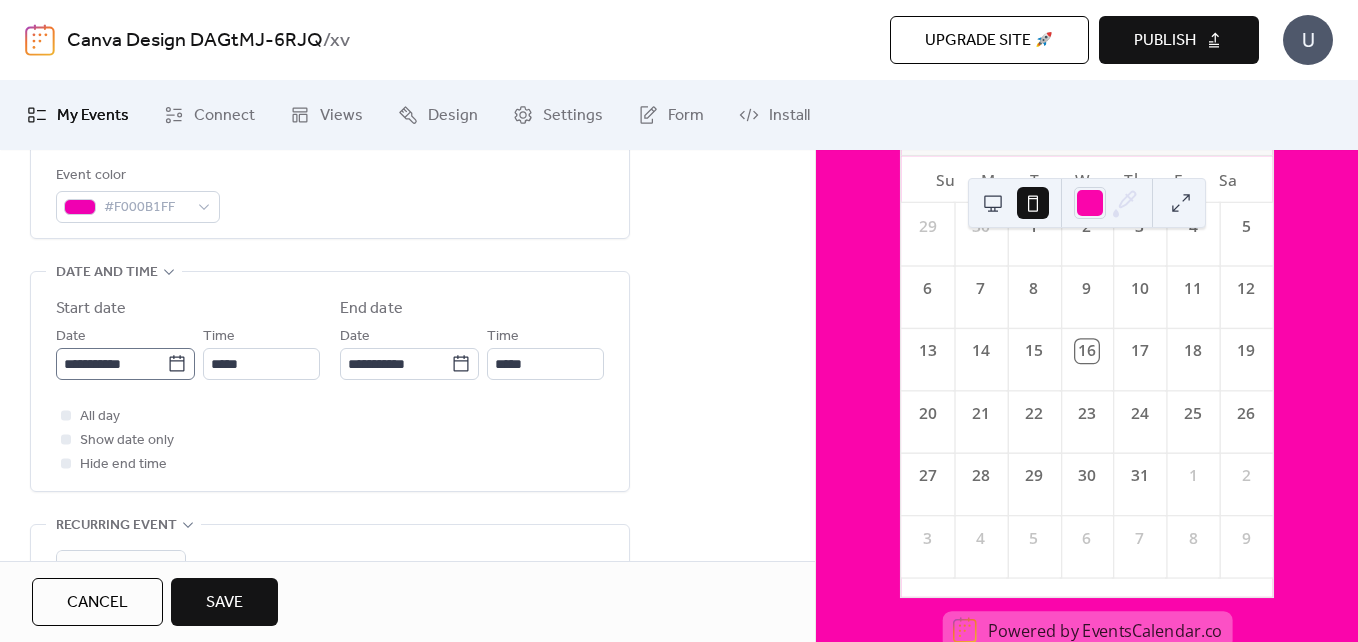 click on "**********" at bounding box center (330, 386) 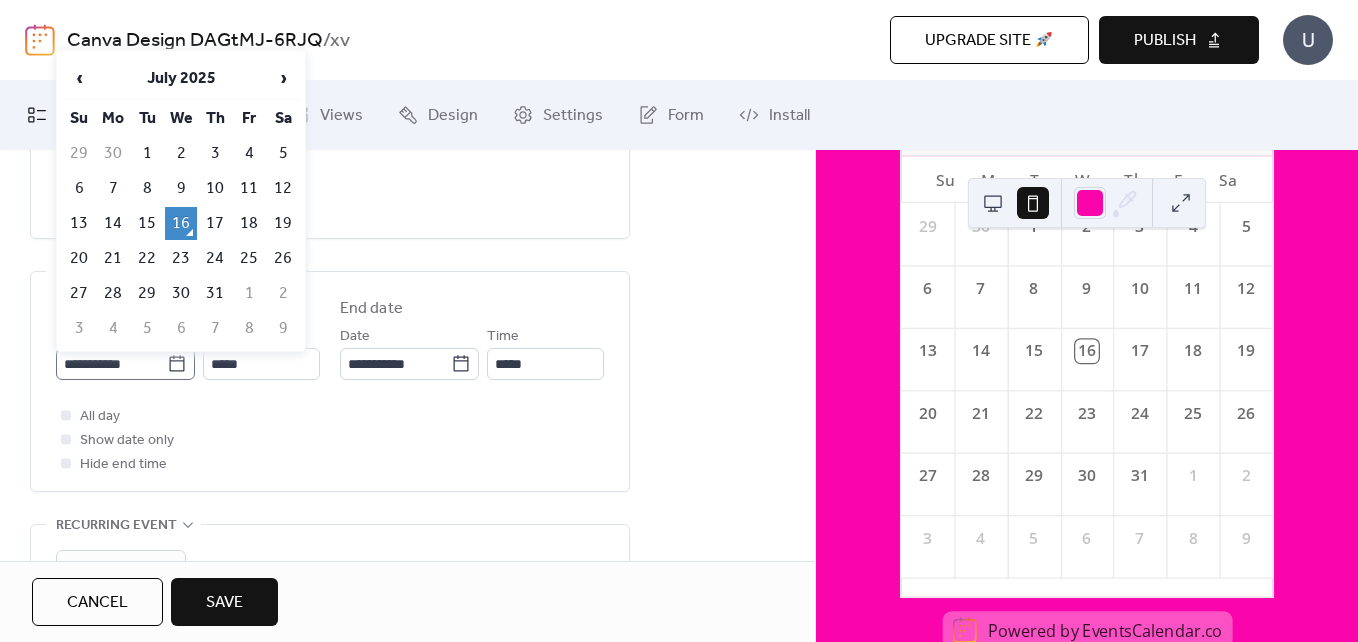 click 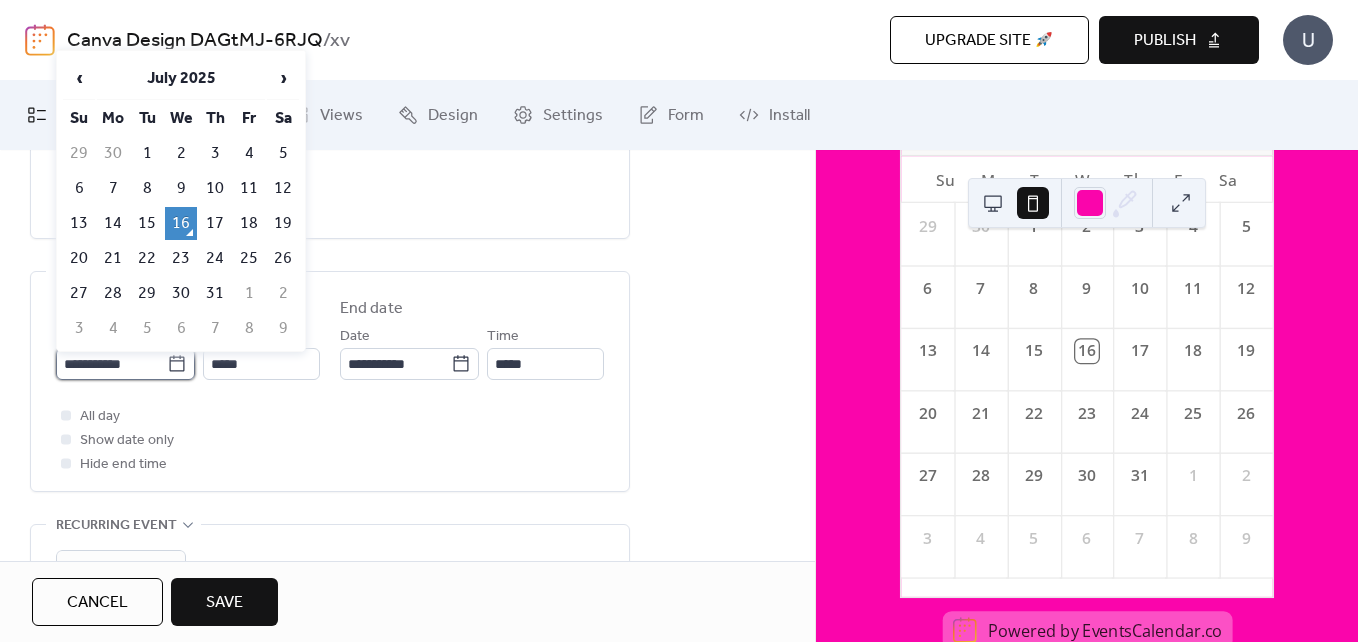 click on "**********" at bounding box center [111, 364] 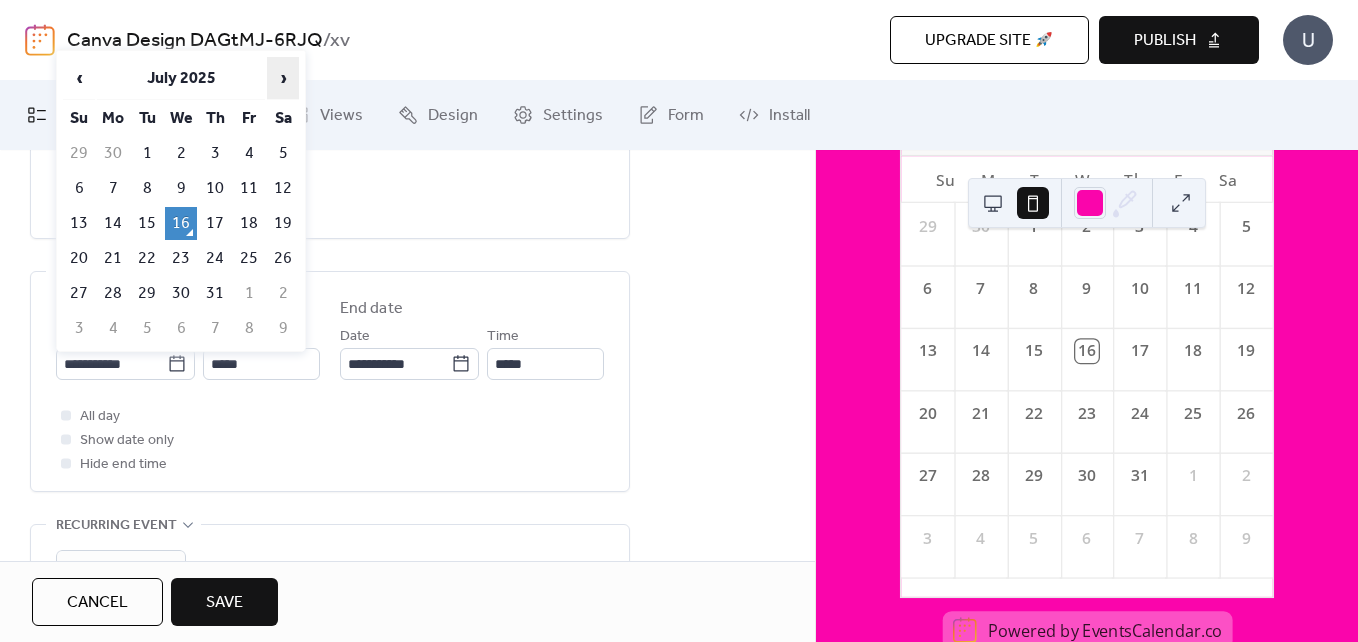 drag, startPoint x: 167, startPoint y: 366, endPoint x: 268, endPoint y: 64, distance: 318.44153 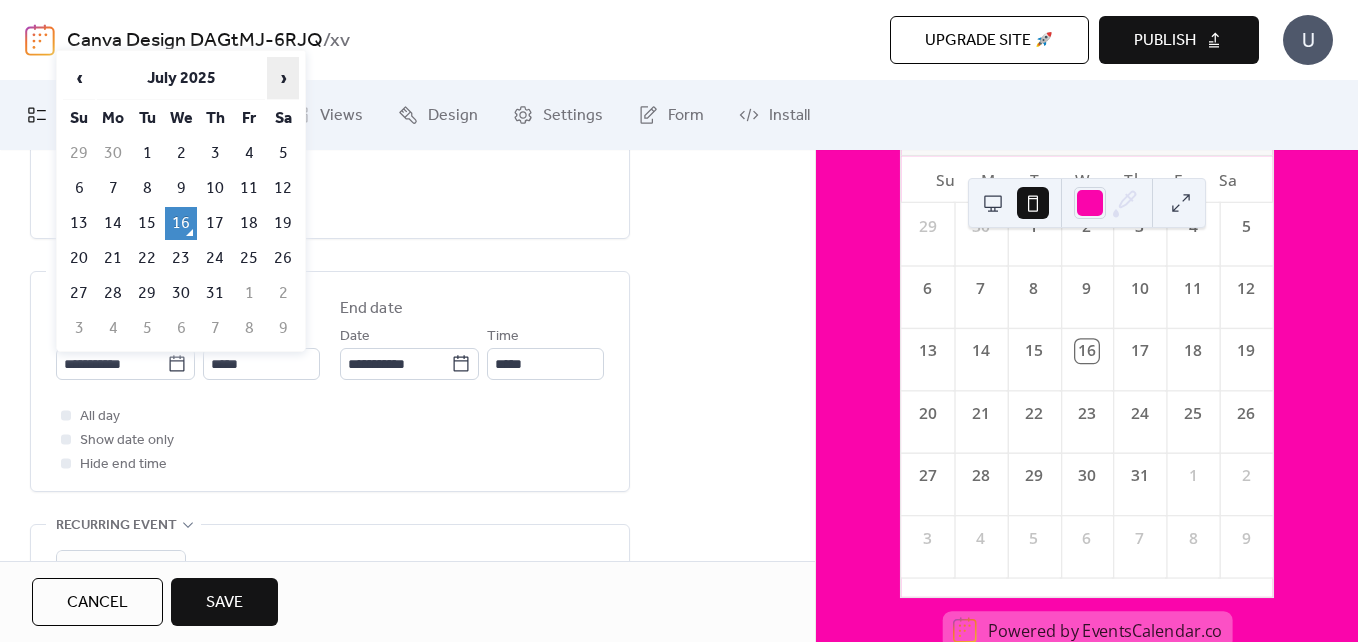 click on "**********" at bounding box center (679, 321) 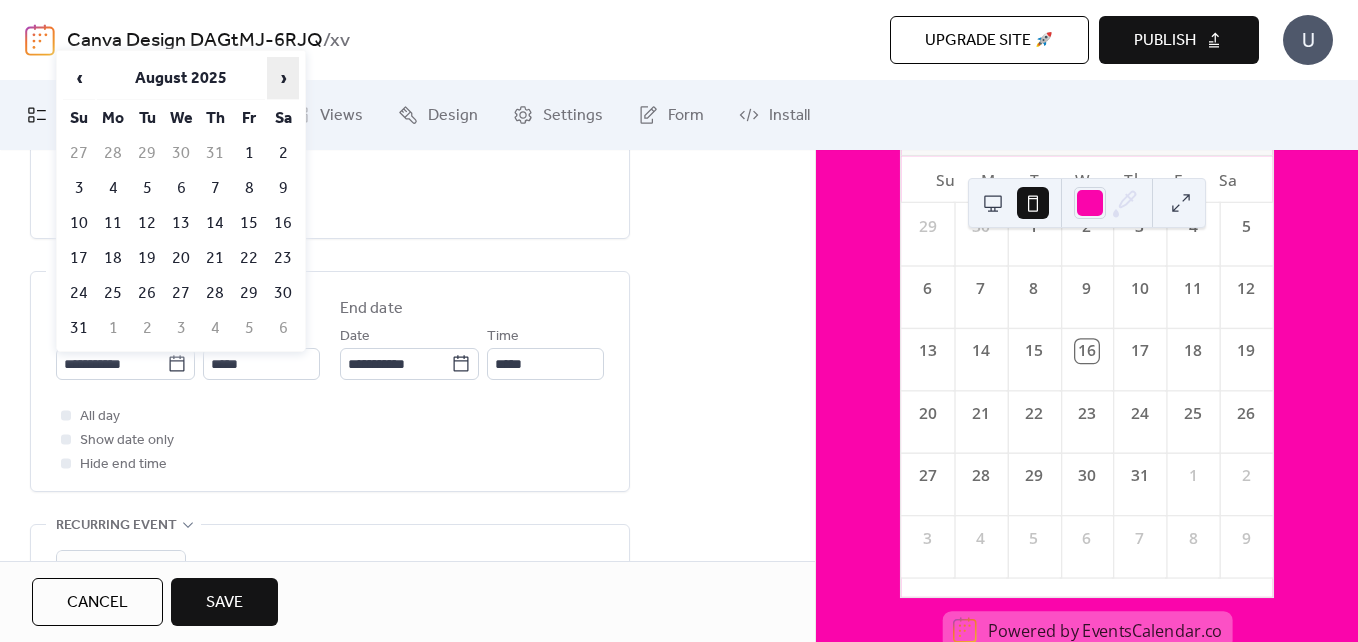 click on "›" at bounding box center [283, 78] 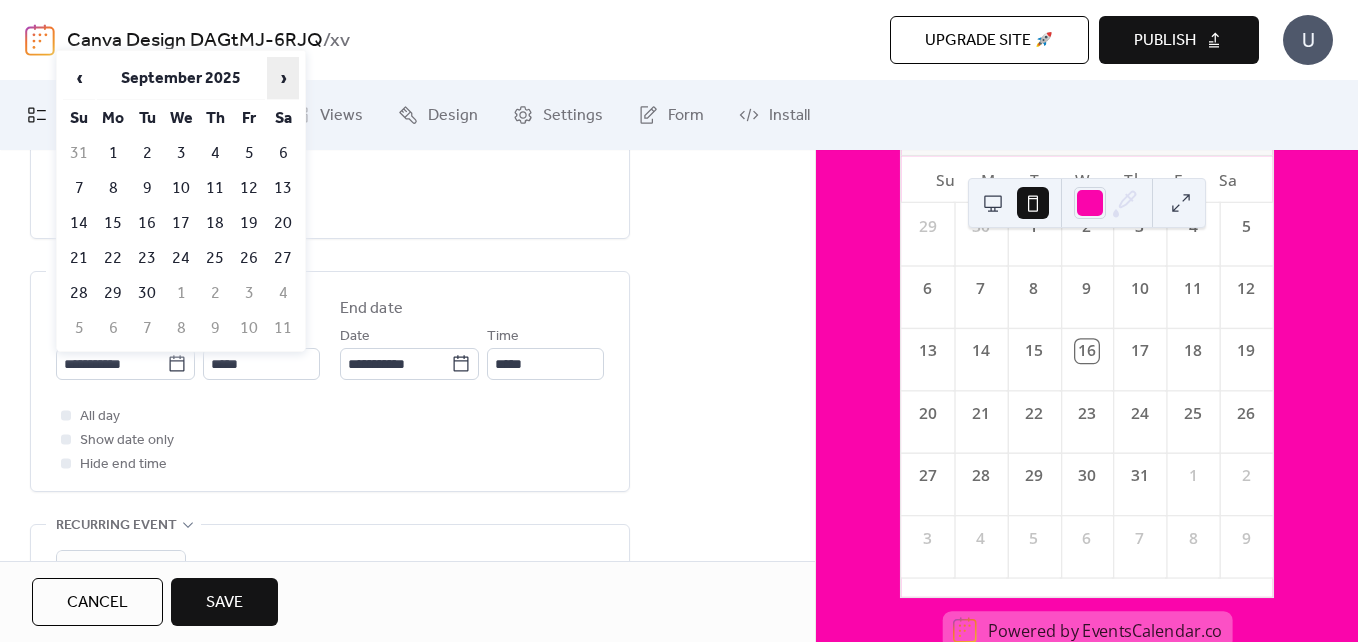click on "›" at bounding box center [283, 78] 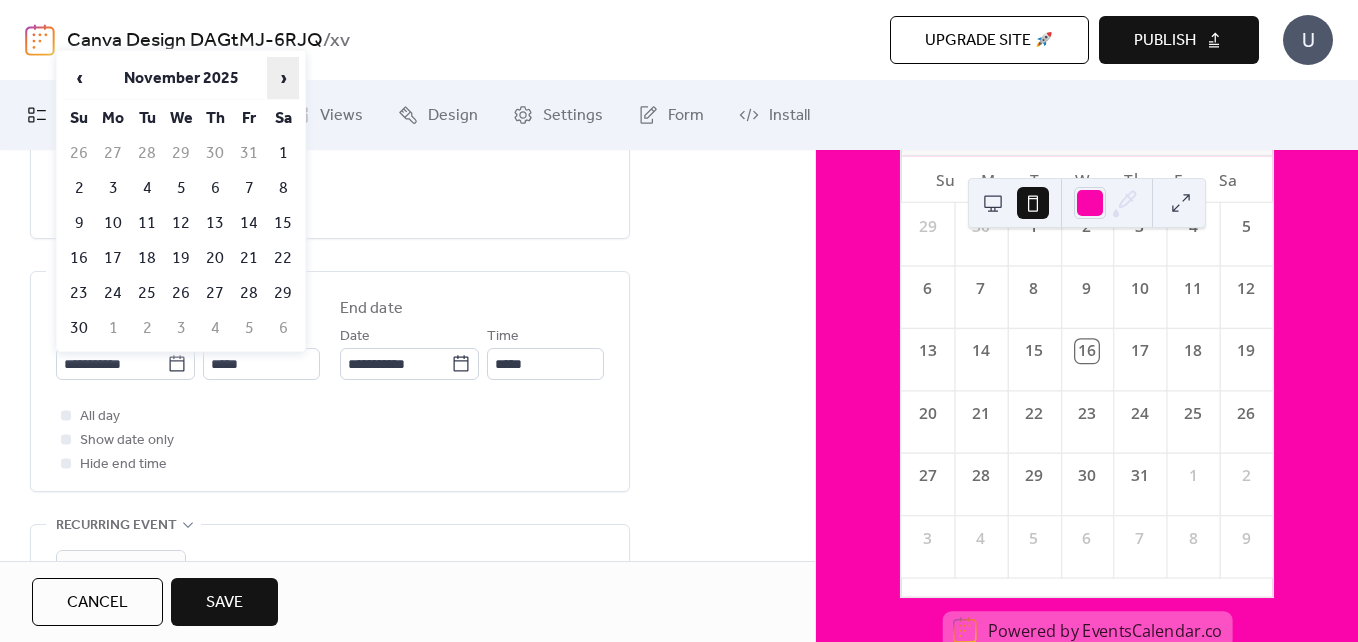 click on "›" at bounding box center (283, 78) 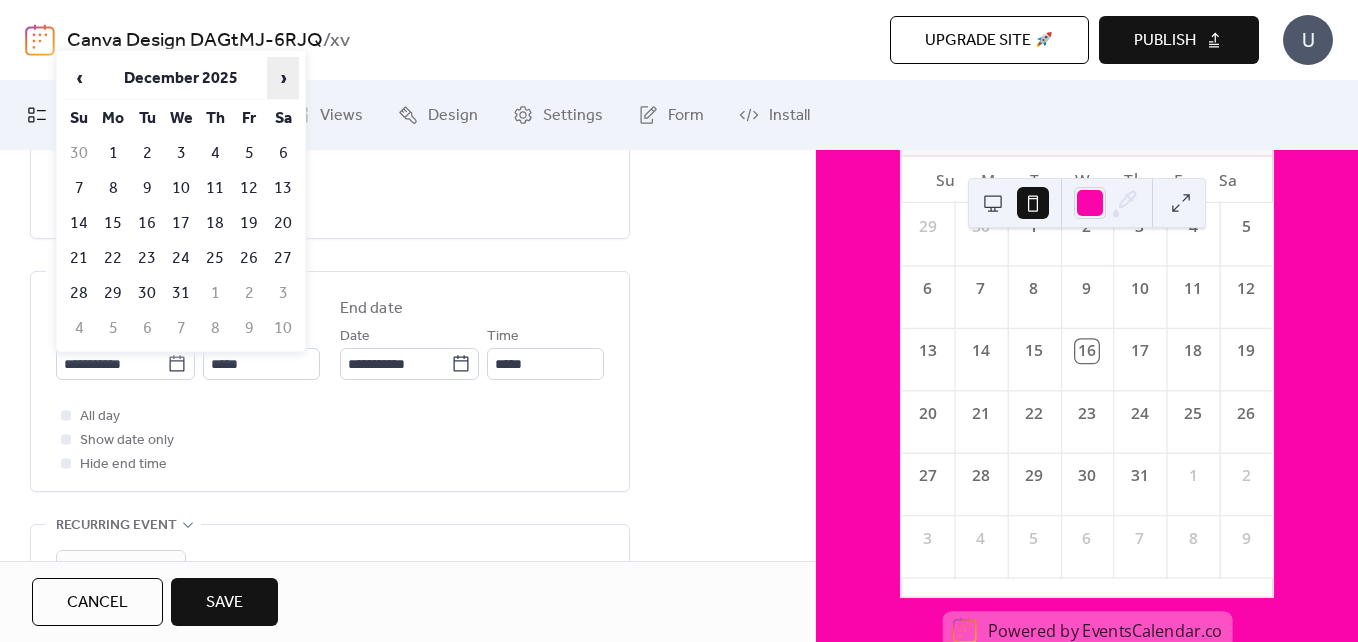 click on "›" at bounding box center [283, 78] 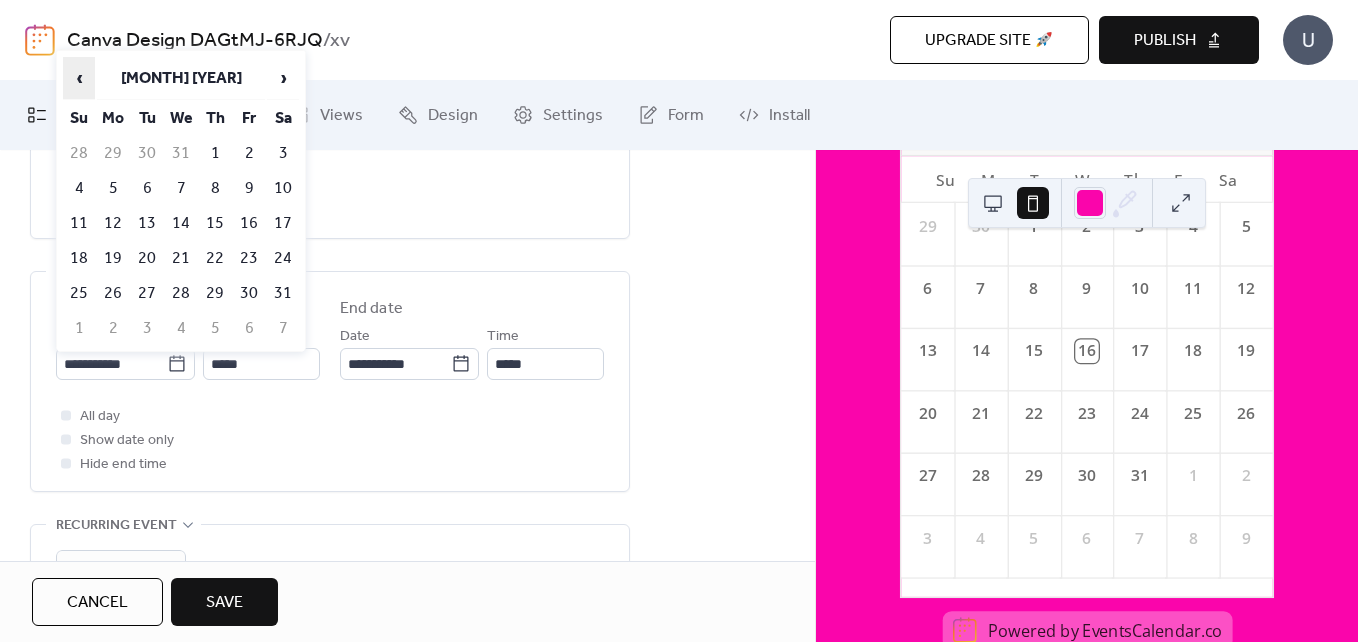 click on "‹" at bounding box center (79, 78) 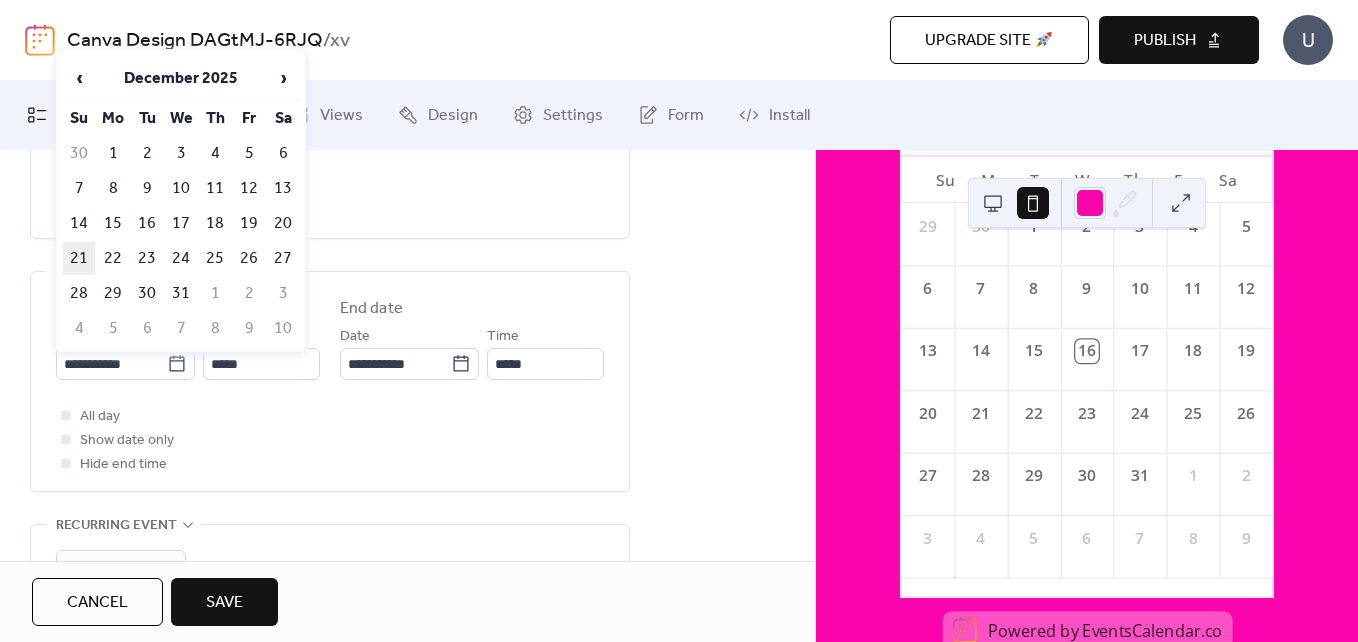 click on "21" at bounding box center [79, 258] 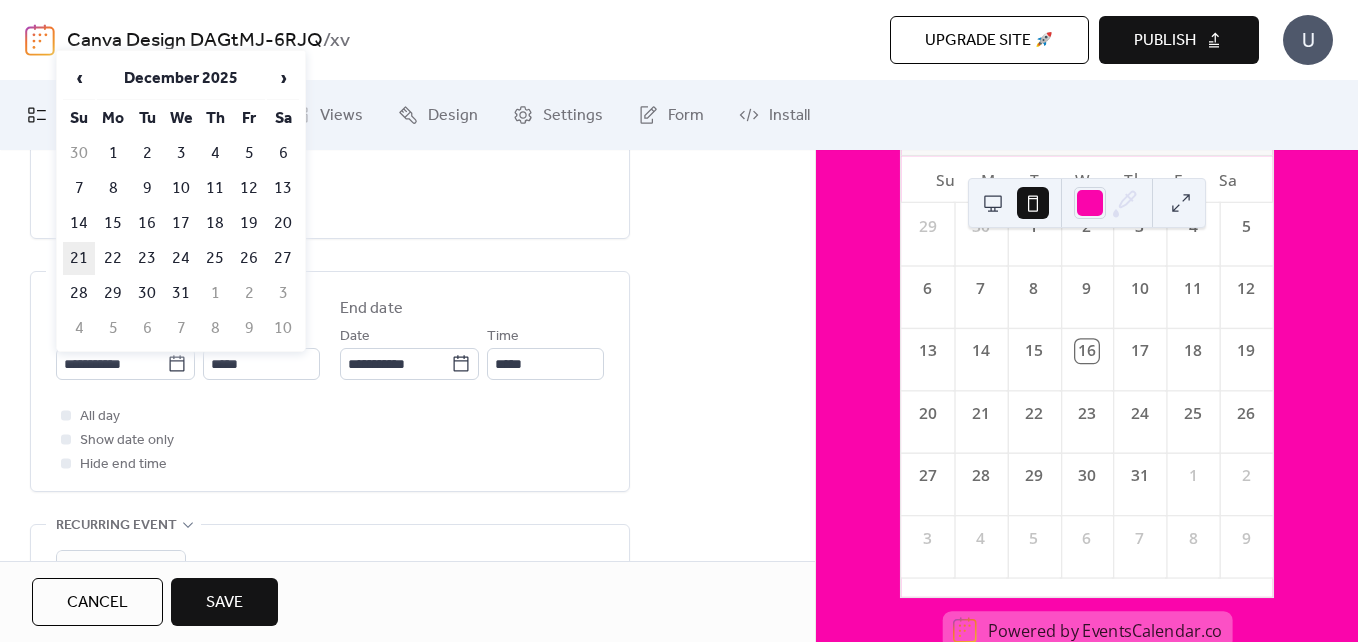 type on "**********" 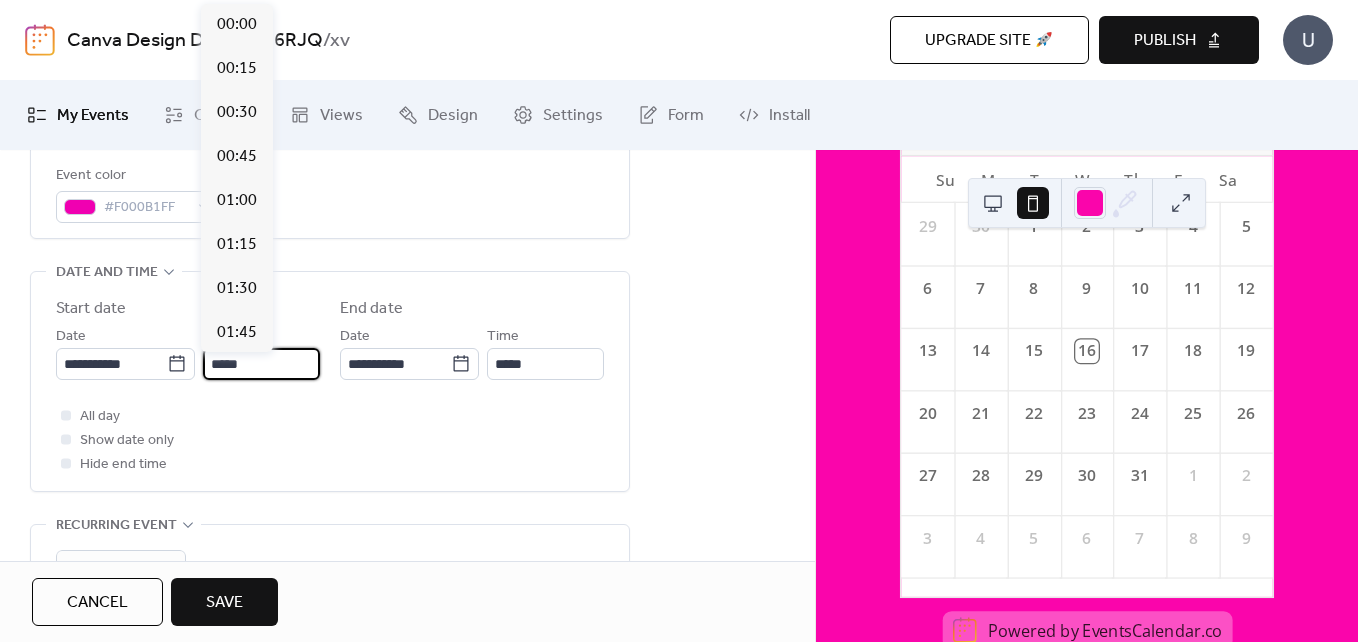 scroll, scrollTop: 2112, scrollLeft: 0, axis: vertical 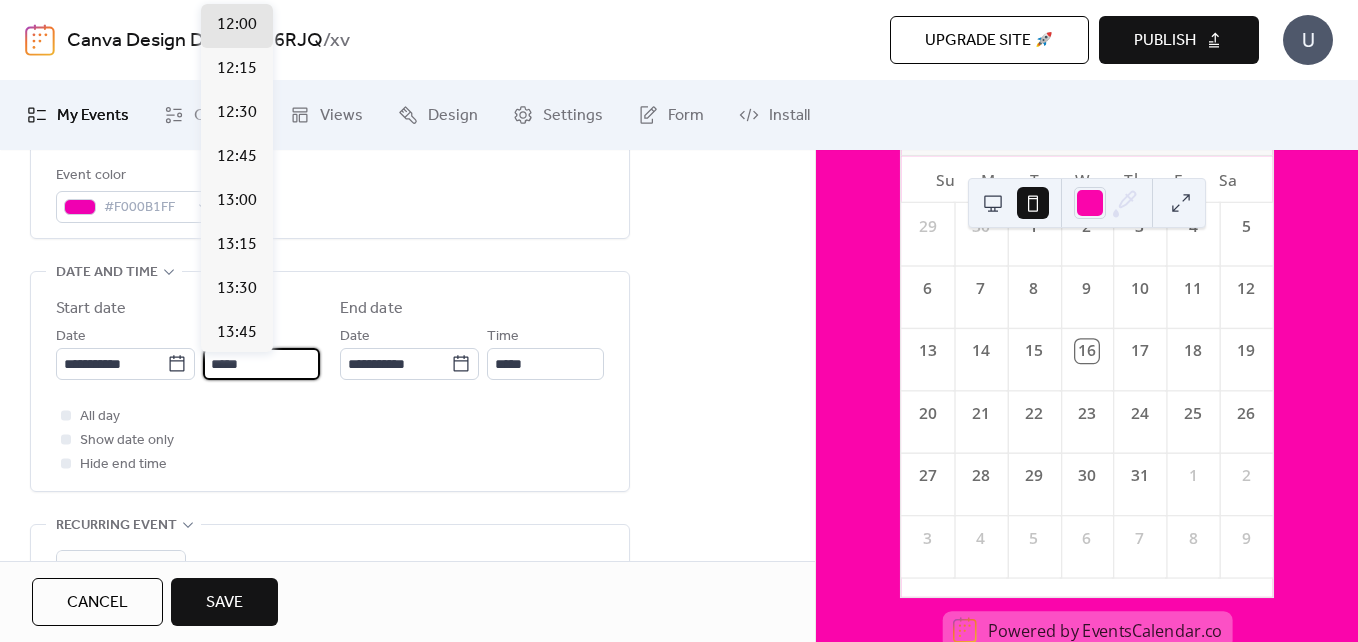 click on "*****" at bounding box center (261, 364) 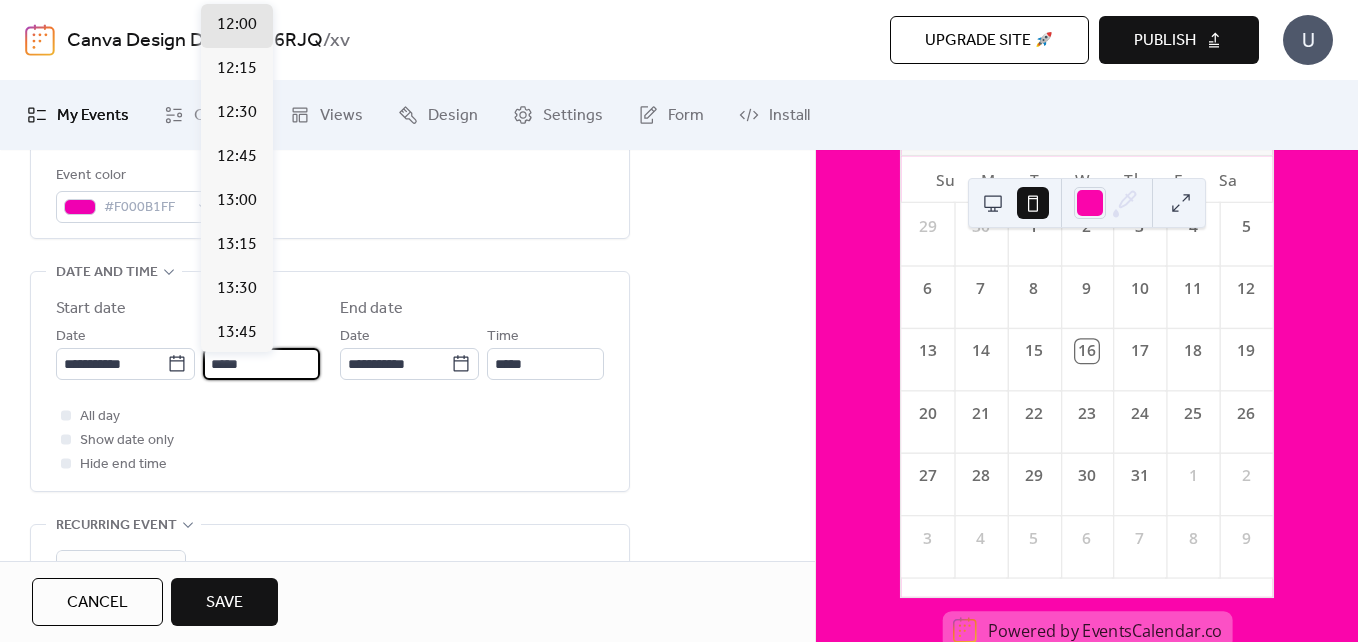 drag, startPoint x: 278, startPoint y: 368, endPoint x: 330, endPoint y: 276, distance: 105.67876 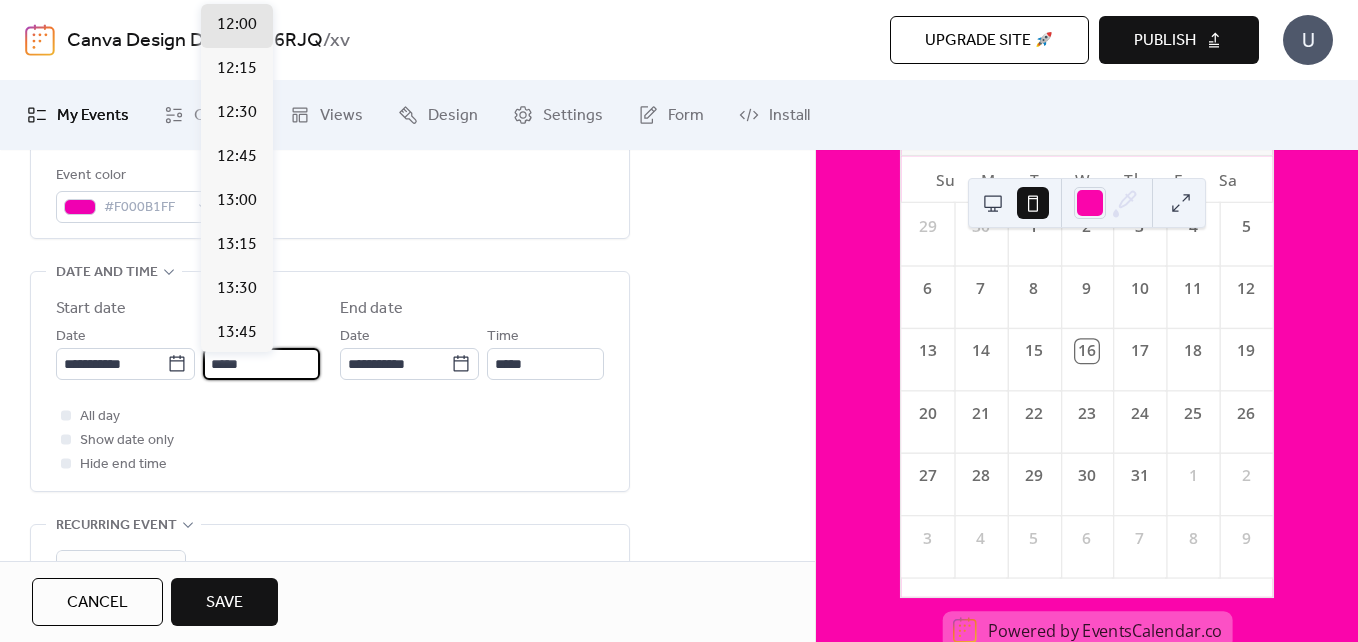 click on "**********" at bounding box center (330, 381) 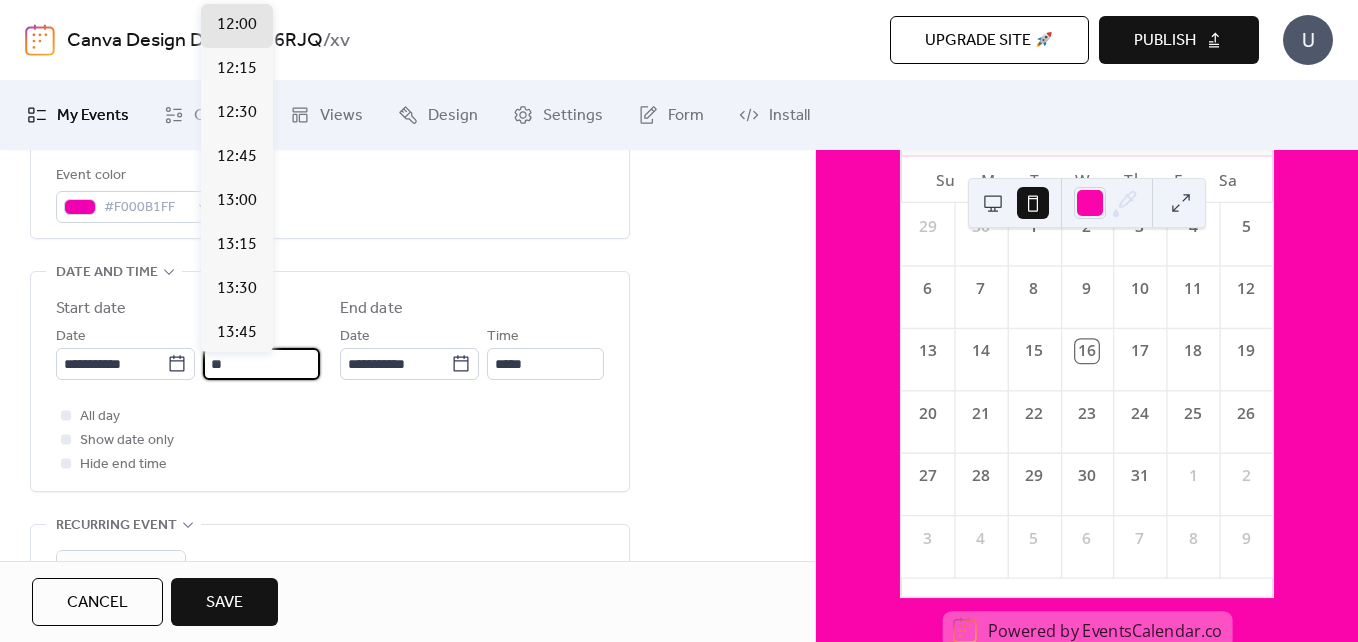 type on "*" 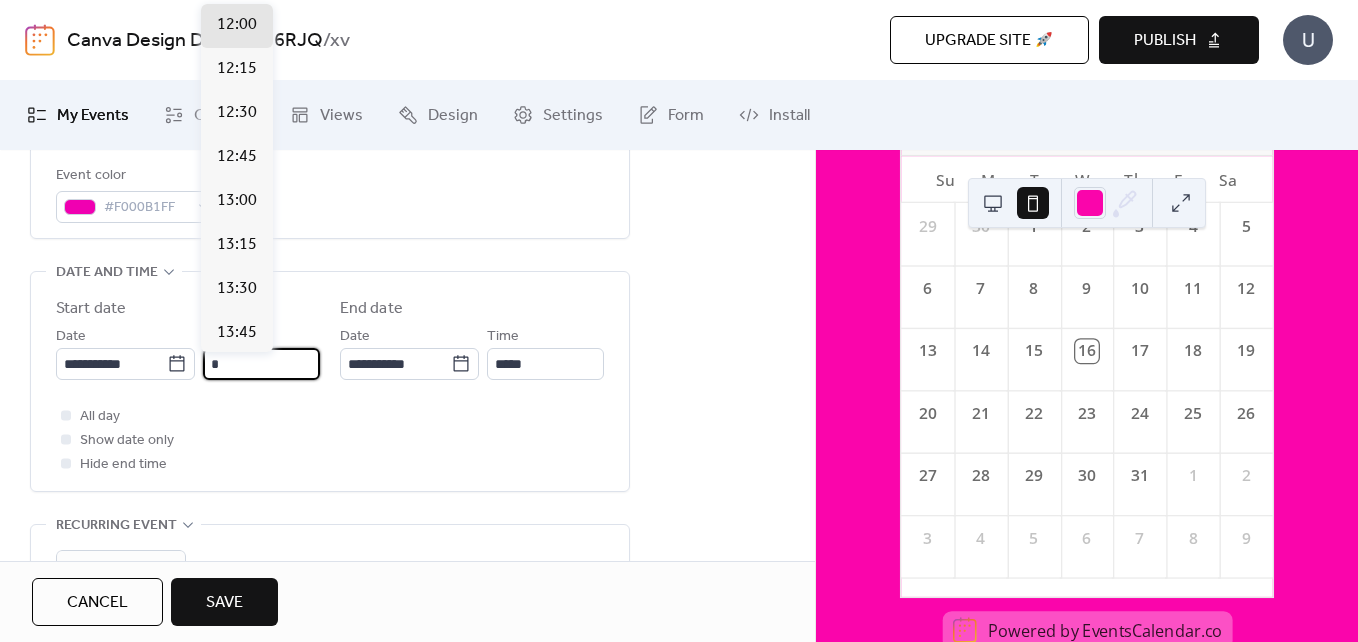 scroll, scrollTop: 176, scrollLeft: 0, axis: vertical 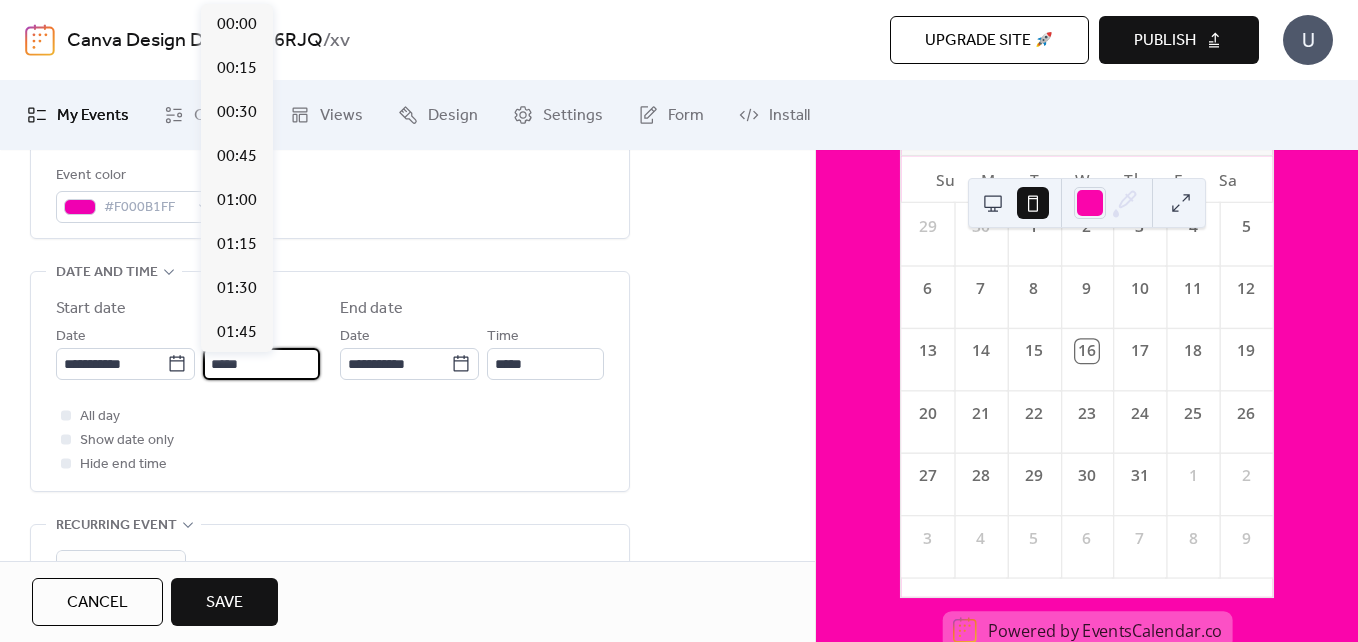 click on "*****" at bounding box center (261, 364) 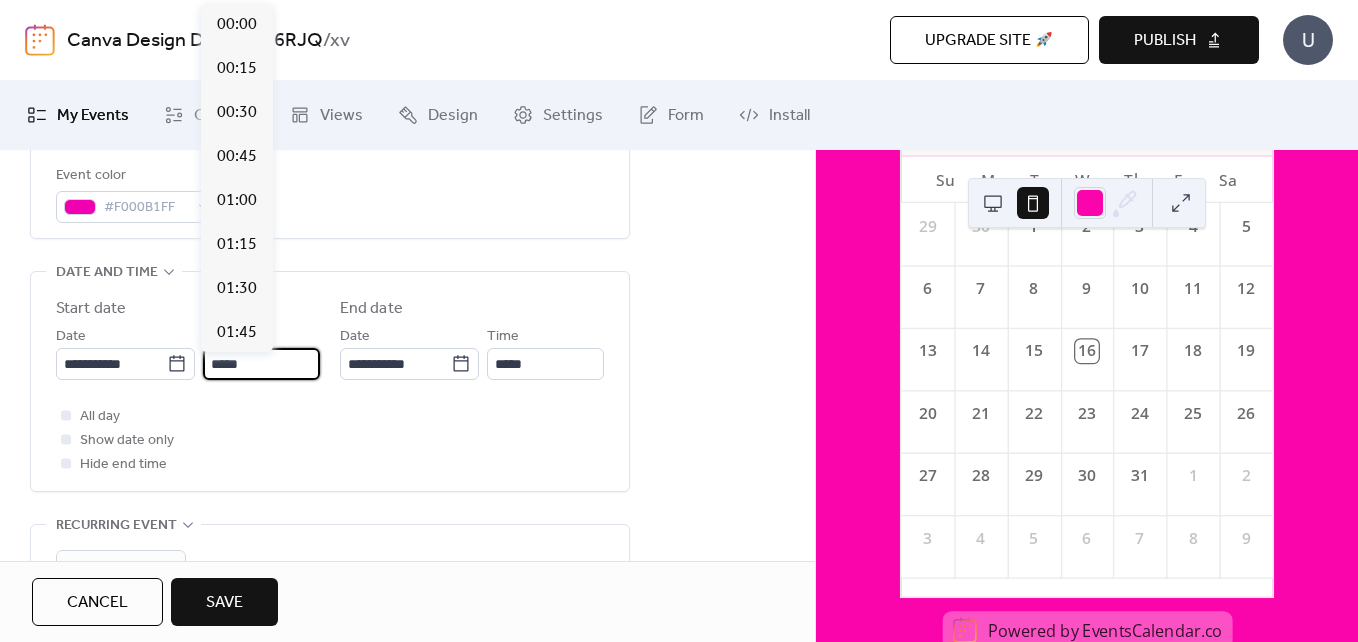 scroll, scrollTop: 2112, scrollLeft: 0, axis: vertical 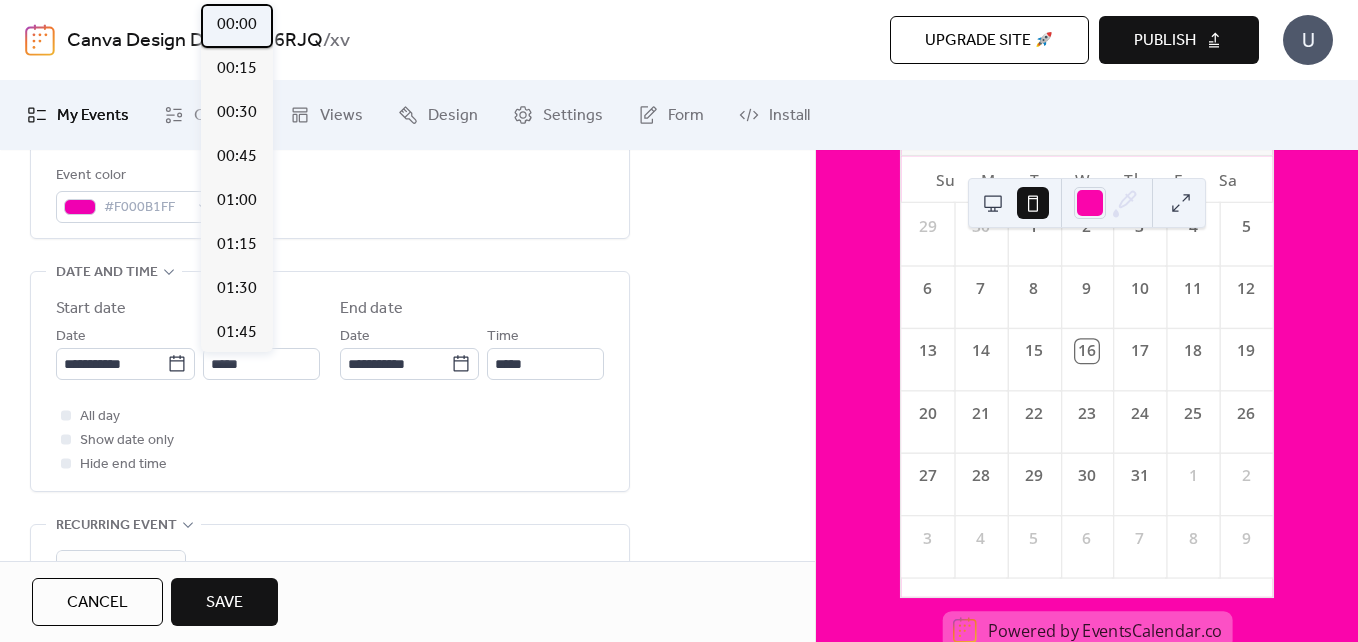 click on "00:00" at bounding box center [237, 25] 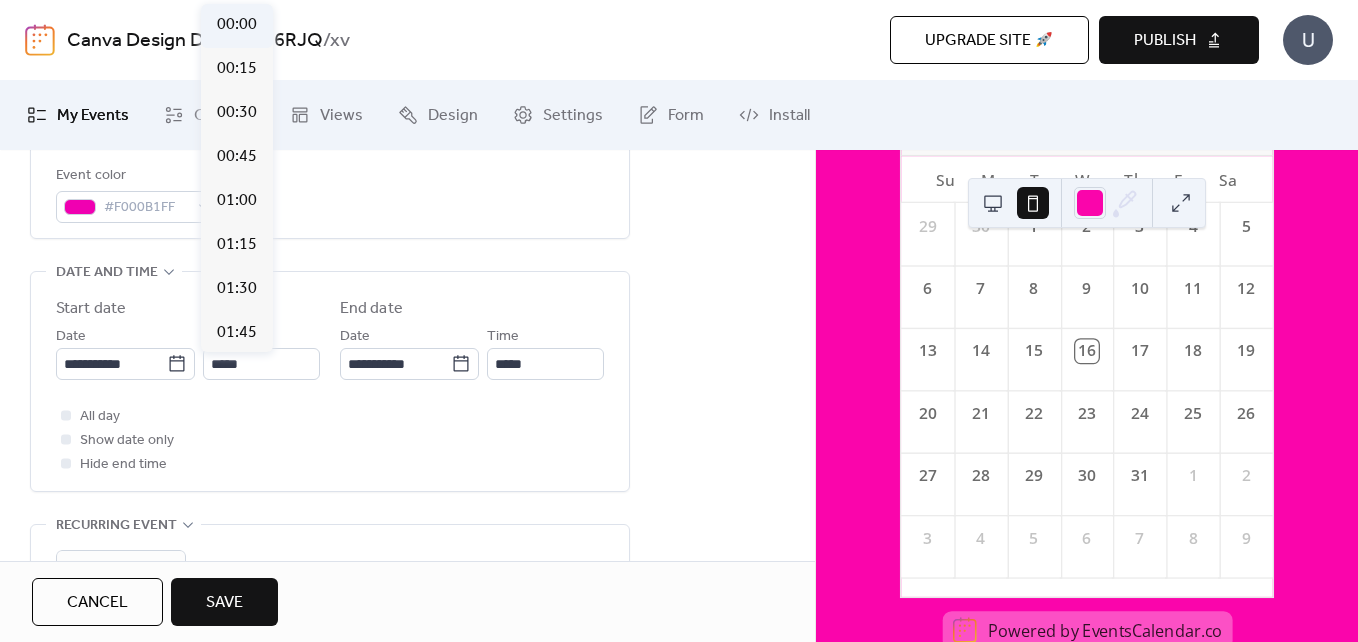 type on "*****" 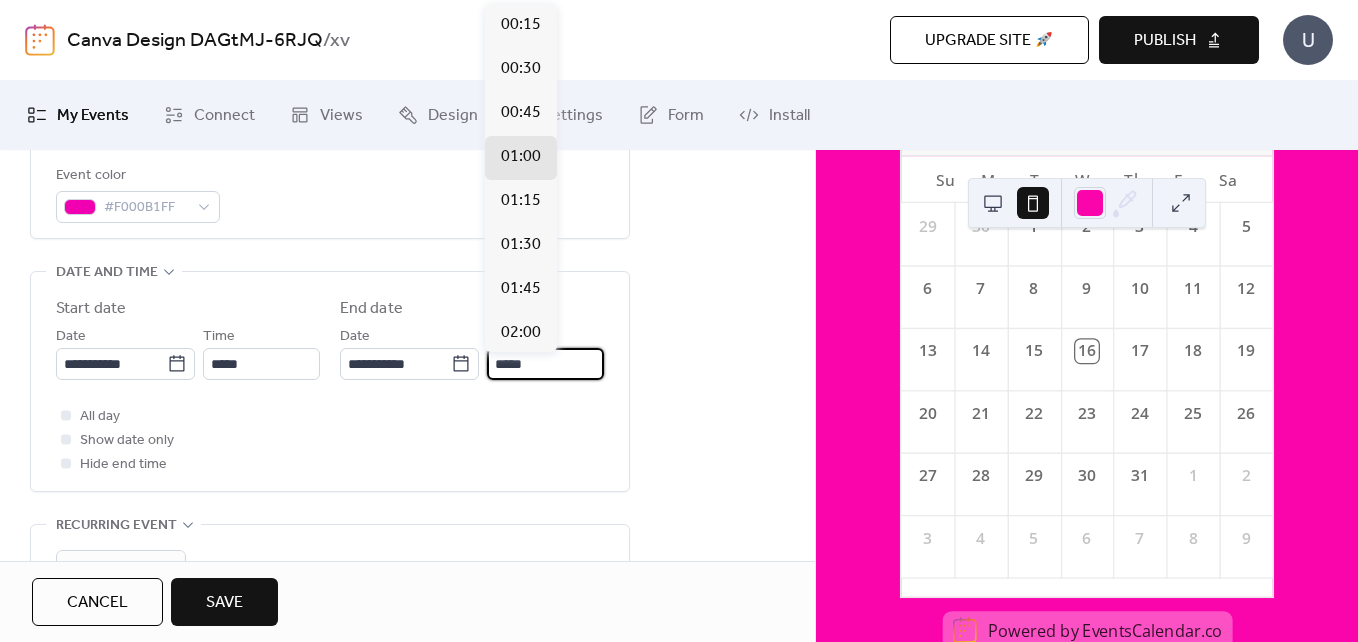 click on "*****" at bounding box center [545, 364] 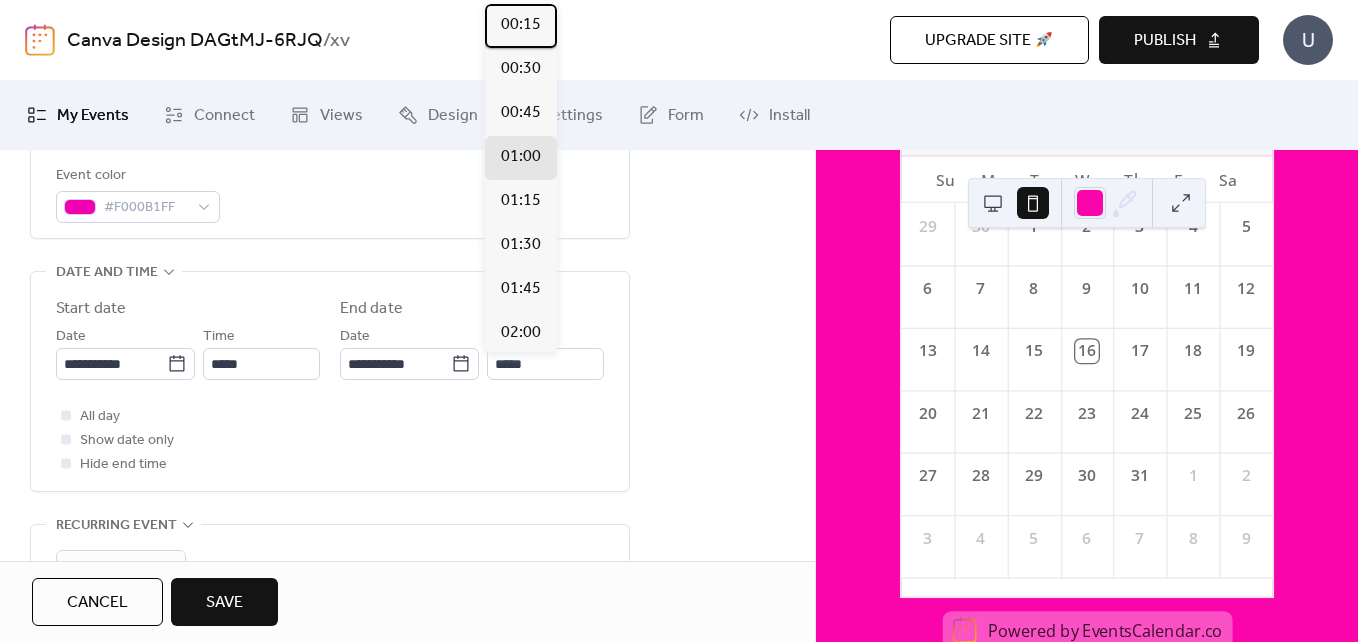 drag, startPoint x: 556, startPoint y: 16, endPoint x: 556, endPoint y: -2, distance: 18 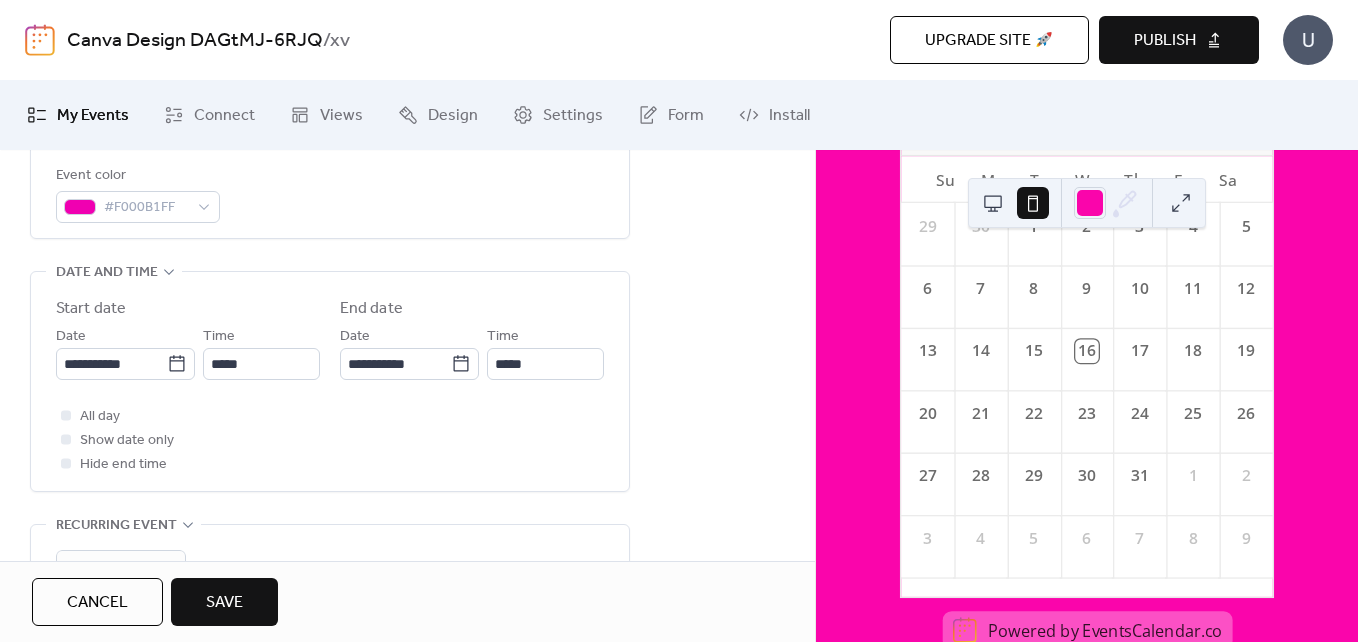 drag, startPoint x: 556, startPoint y: -2, endPoint x: 628, endPoint y: 274, distance: 285.23676 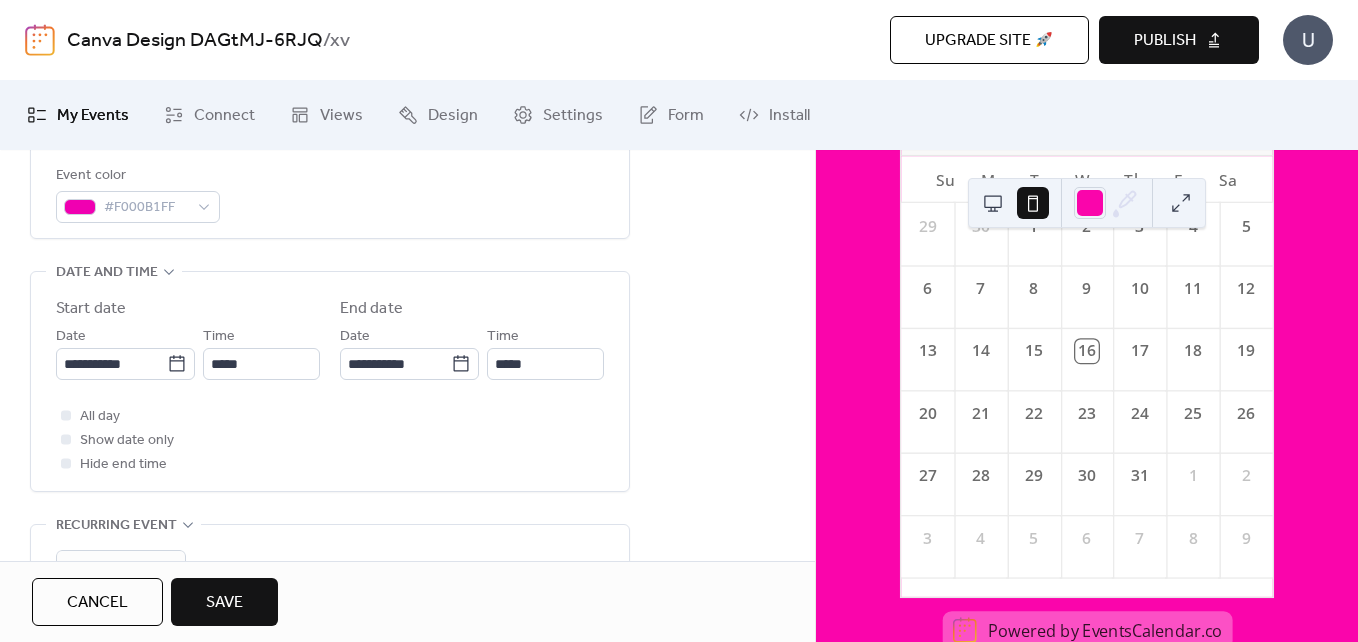 click on "**********" at bounding box center [330, 319] 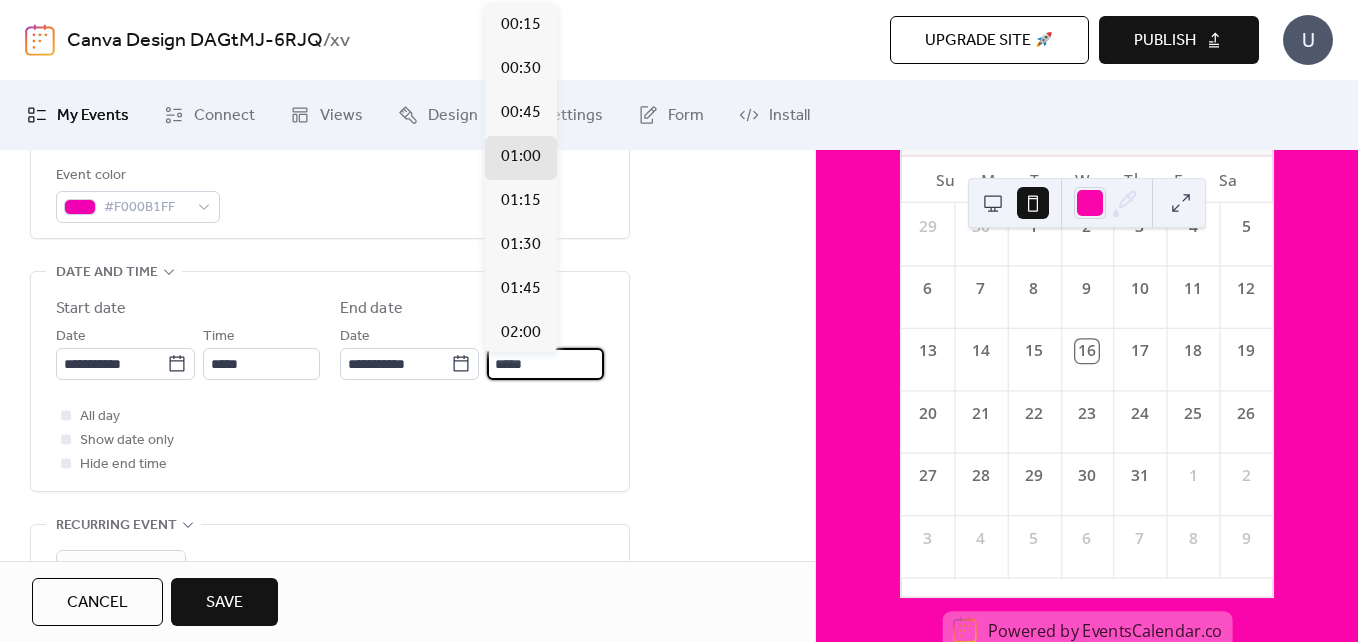click on "*****" at bounding box center [545, 364] 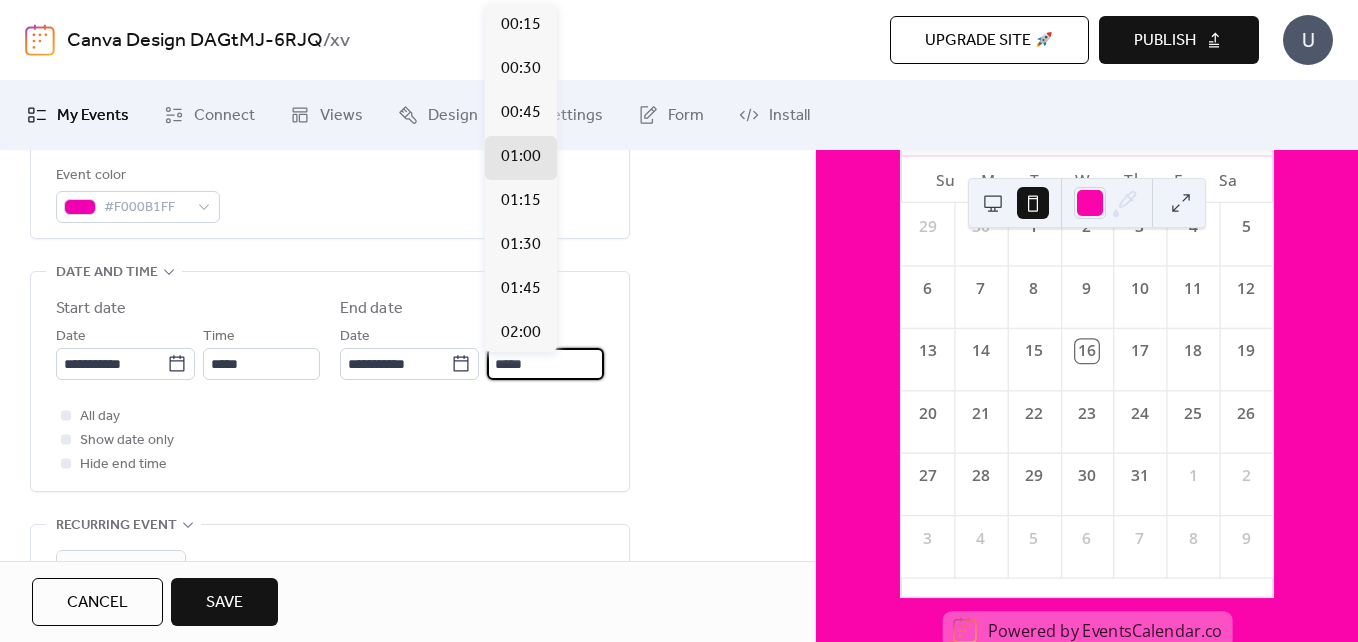 click on "*****" at bounding box center [545, 364] 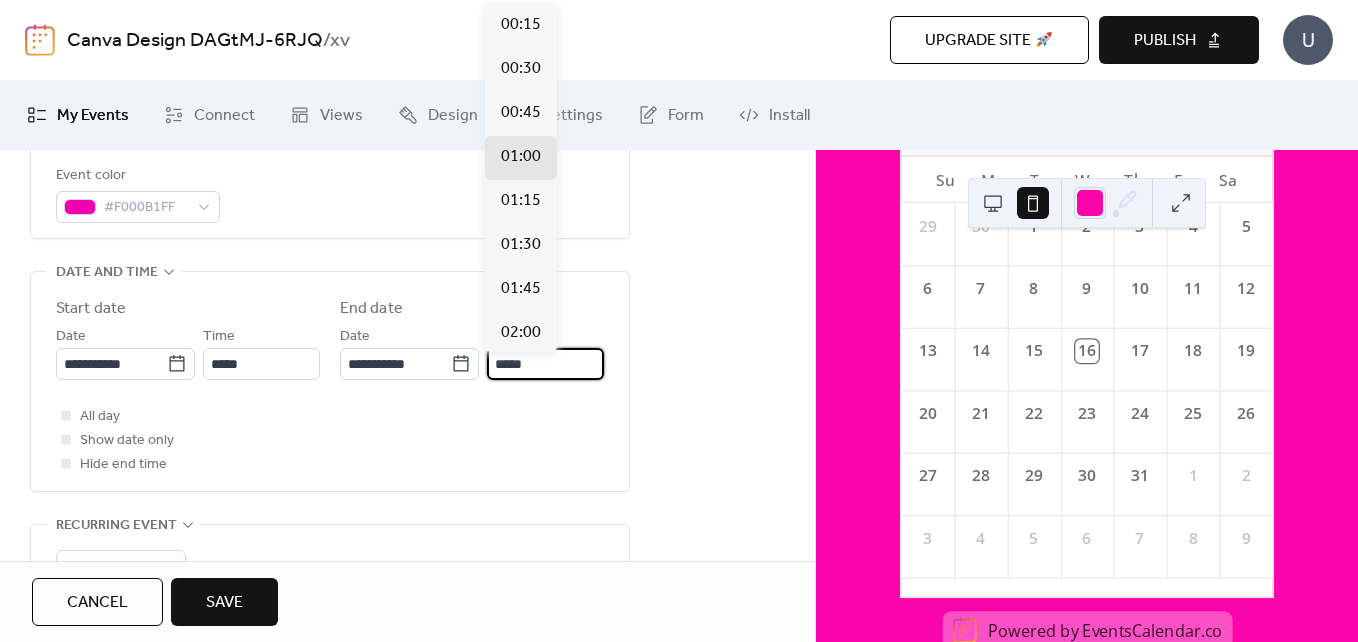 click on "*****" at bounding box center [545, 364] 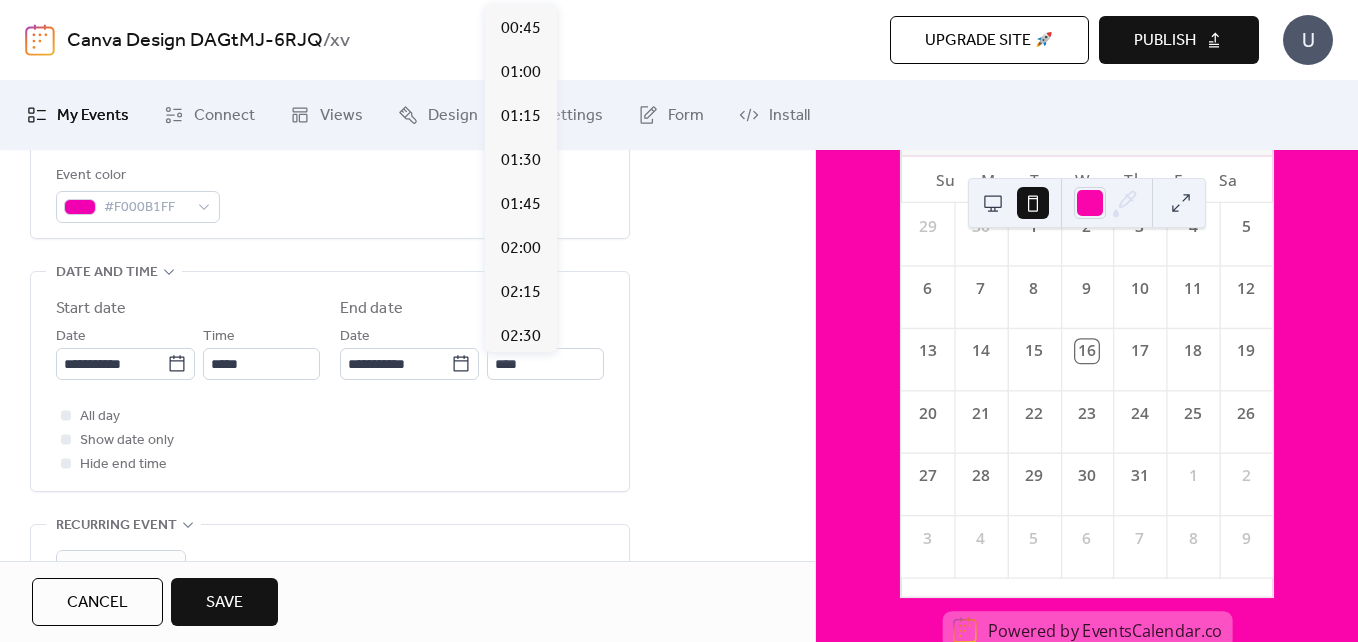 scroll, scrollTop: 0, scrollLeft: 0, axis: both 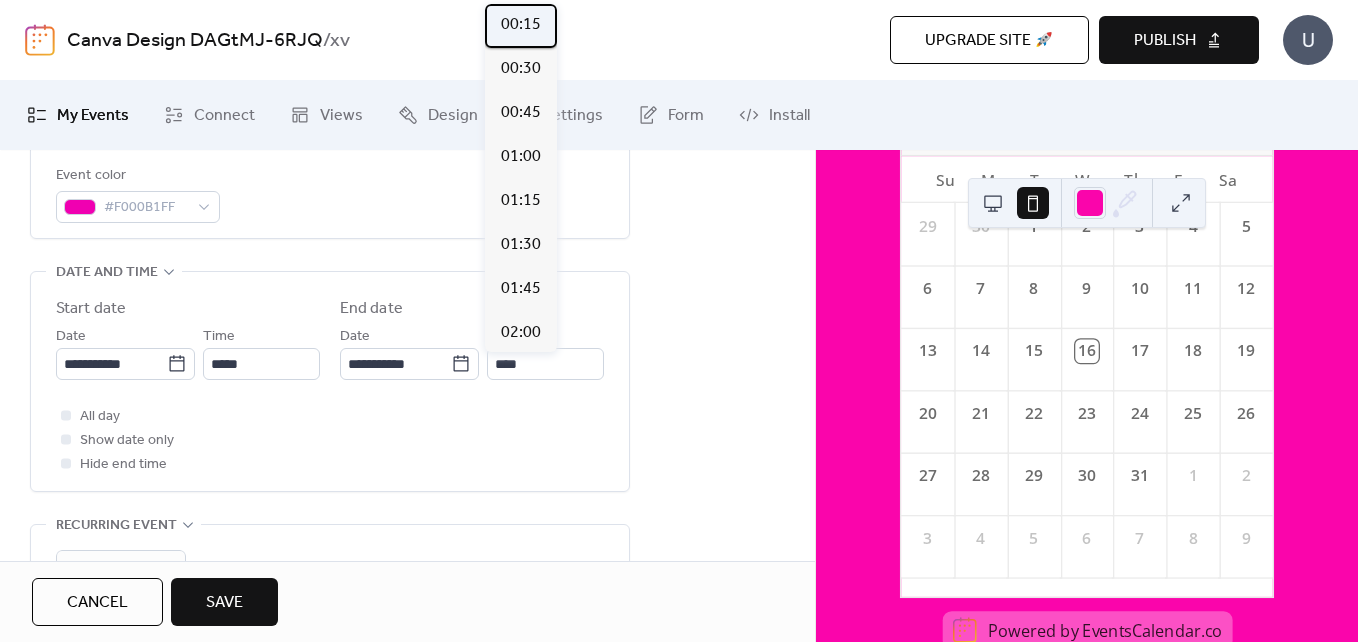 click on "00:15" at bounding box center (521, 25) 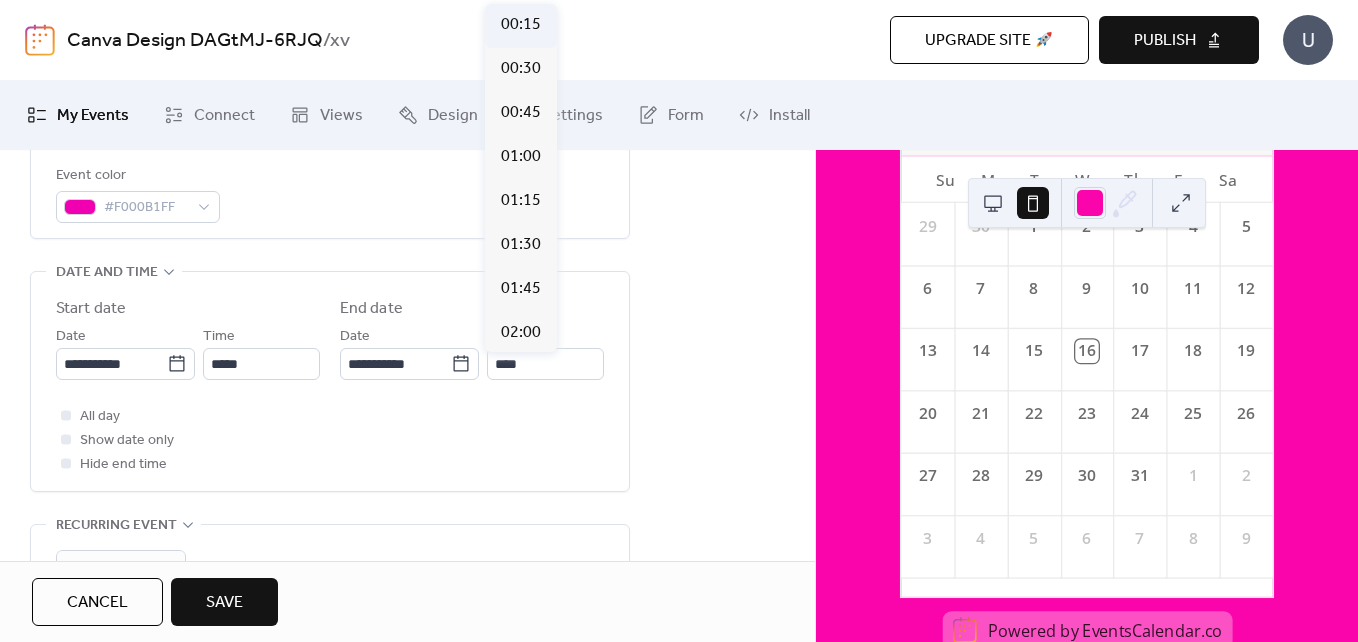 type on "*****" 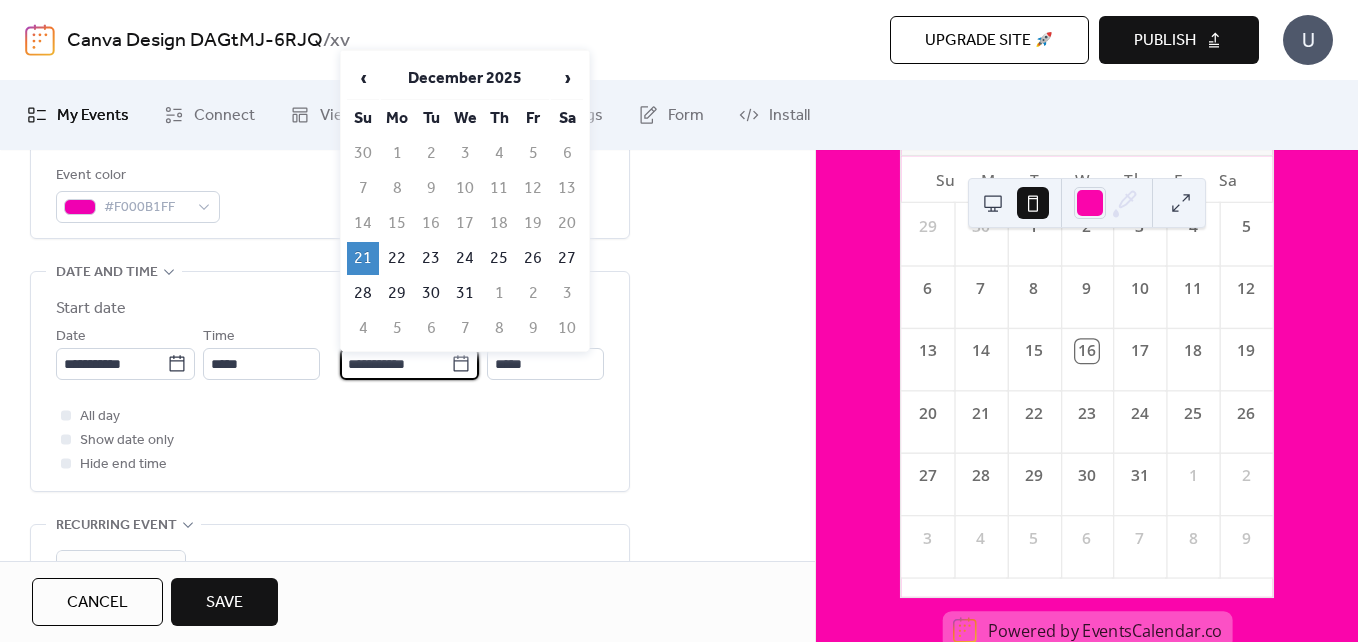click on "**********" at bounding box center (395, 364) 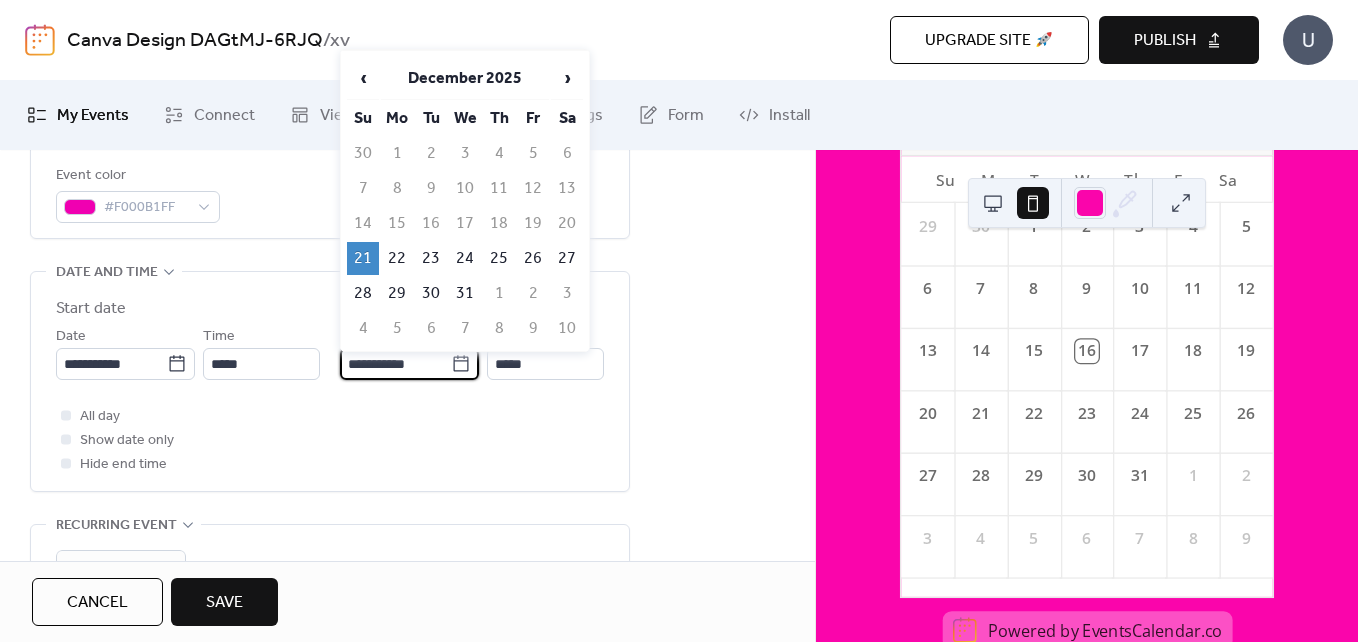 click on "**********" at bounding box center (395, 364) 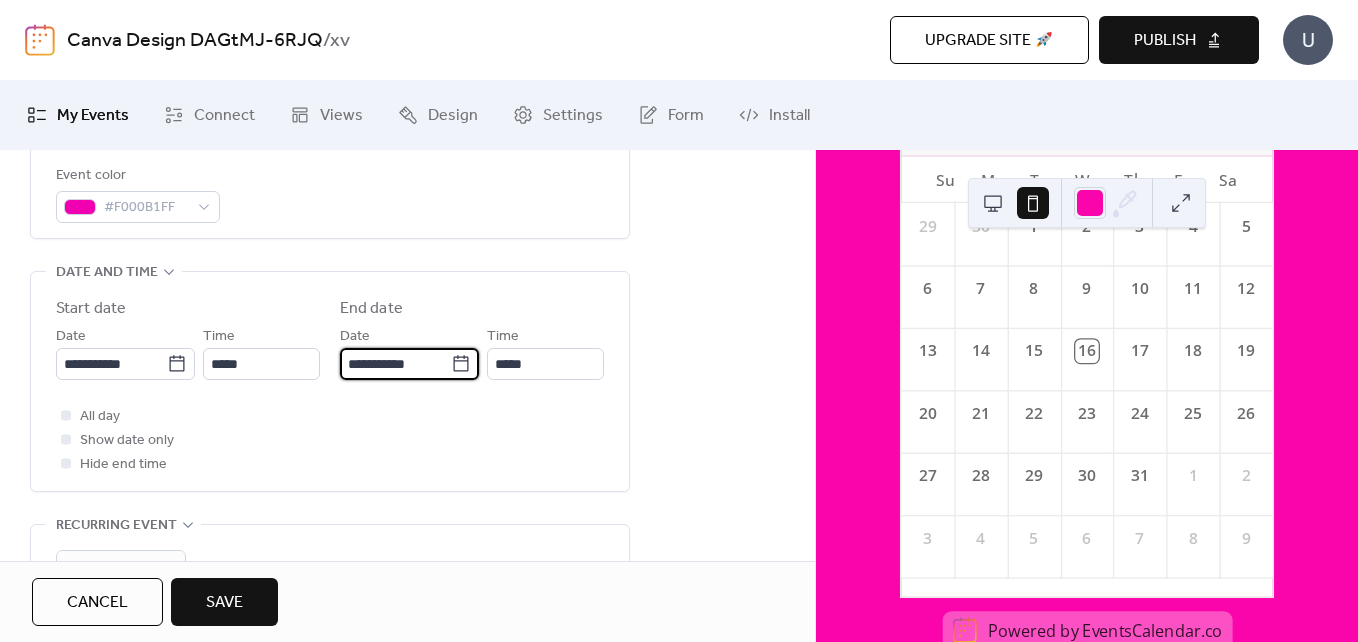 click on "**********" at bounding box center [395, 364] 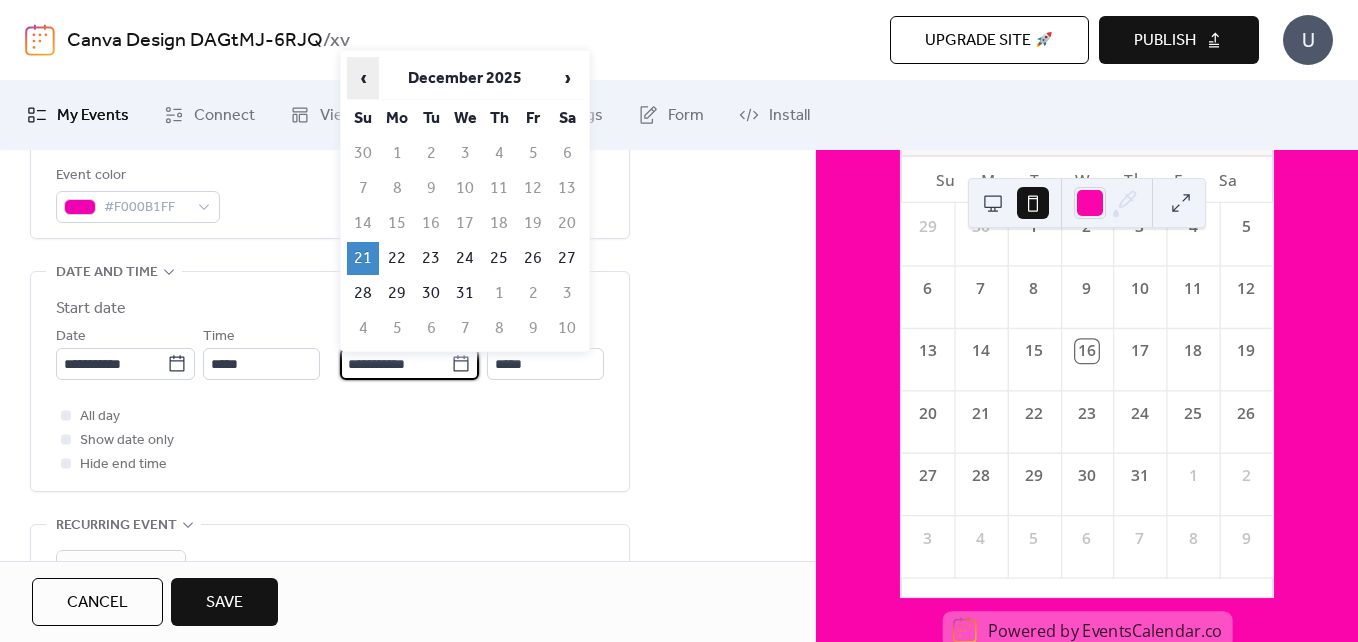 click on "‹" at bounding box center [363, 78] 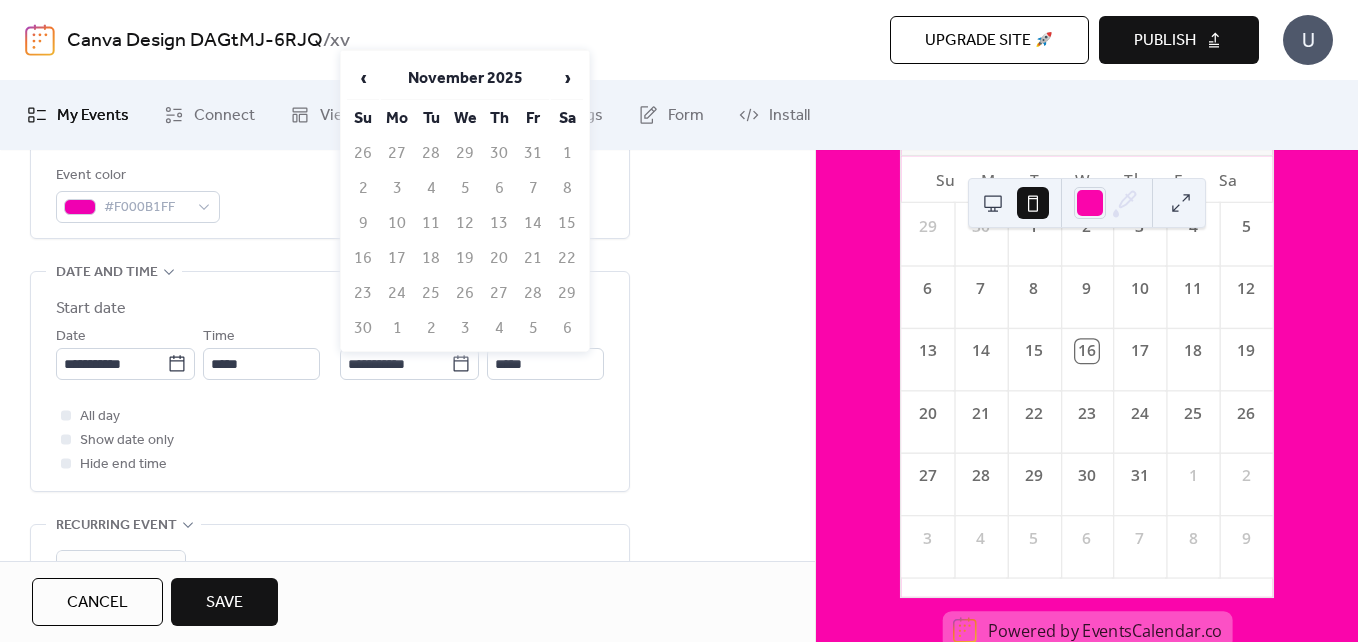 click on "21" at bounding box center (533, 258) 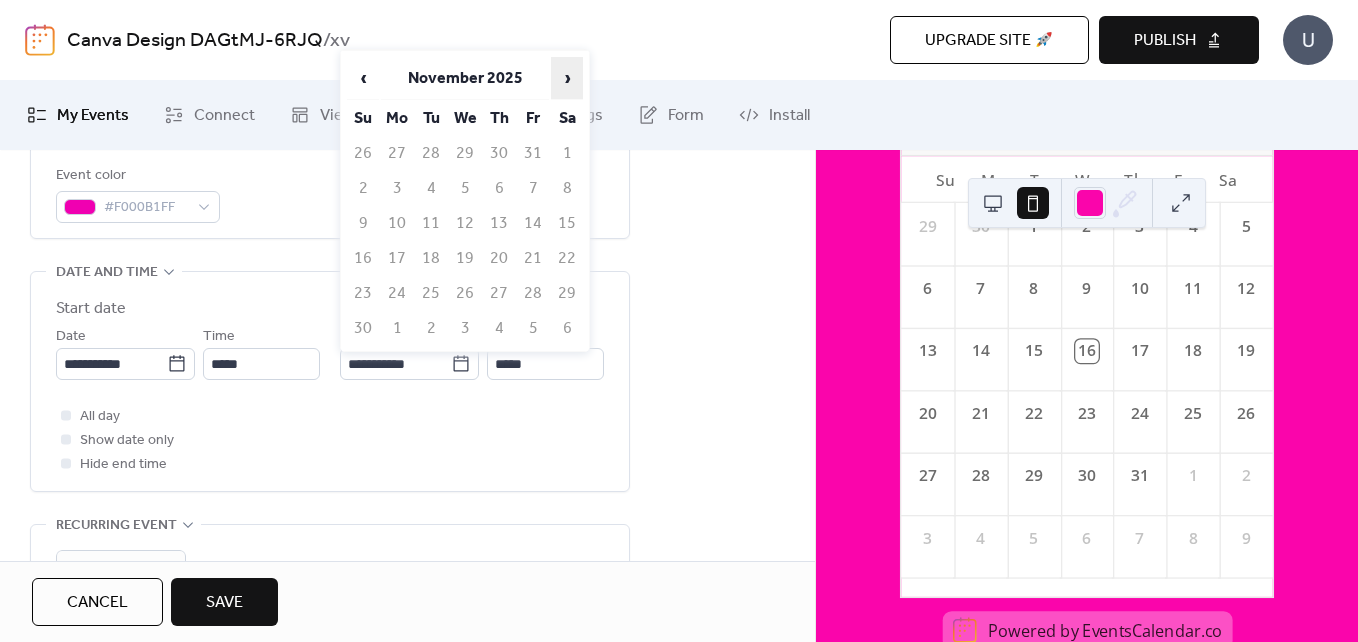 click on "›" at bounding box center (567, 78) 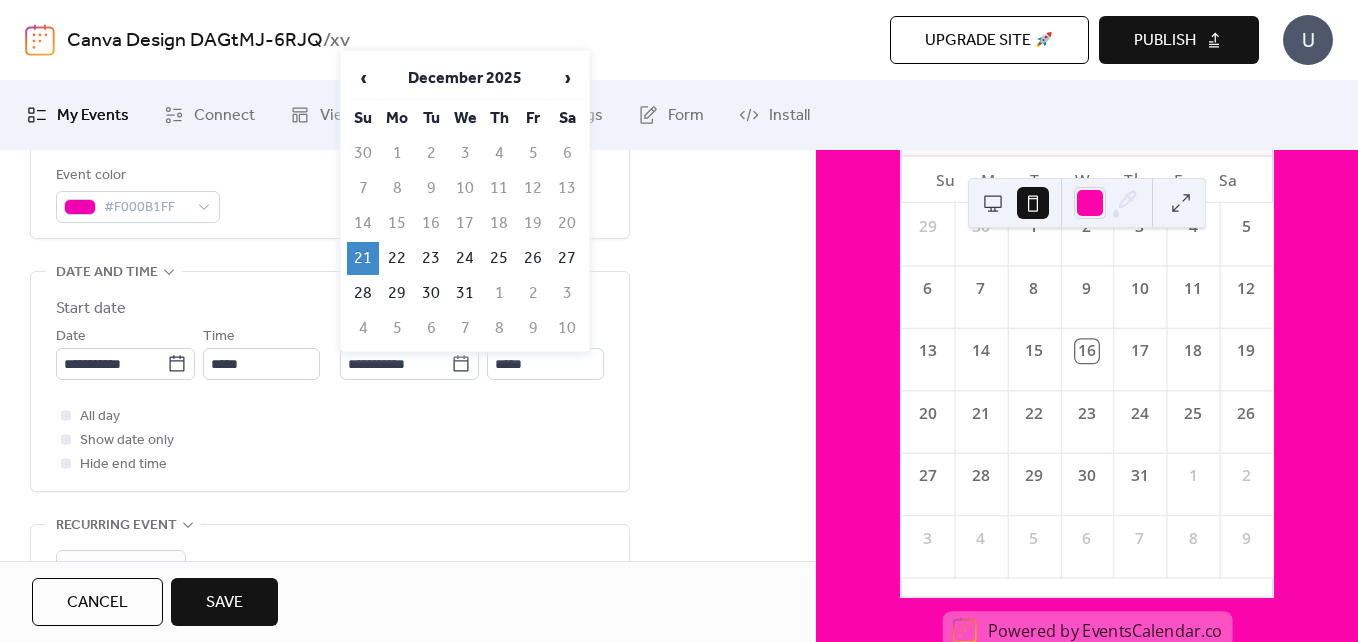 click on "All day Show date only Hide end time" at bounding box center (330, 440) 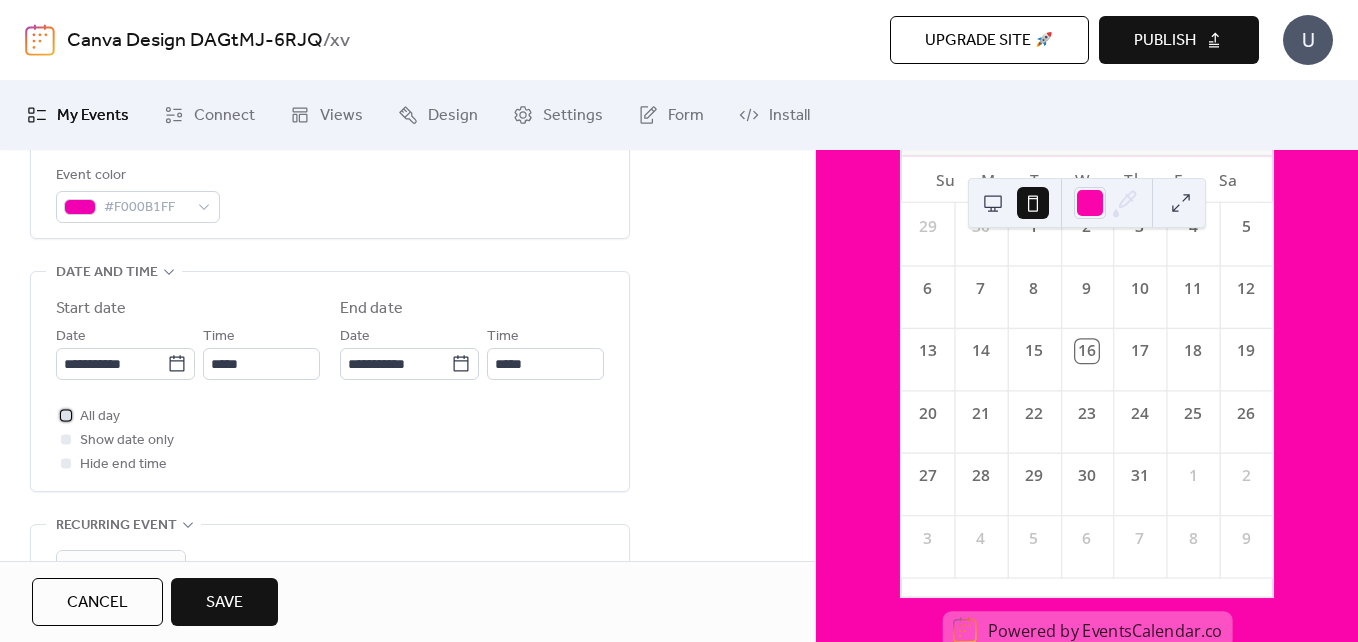 click at bounding box center (66, 415) 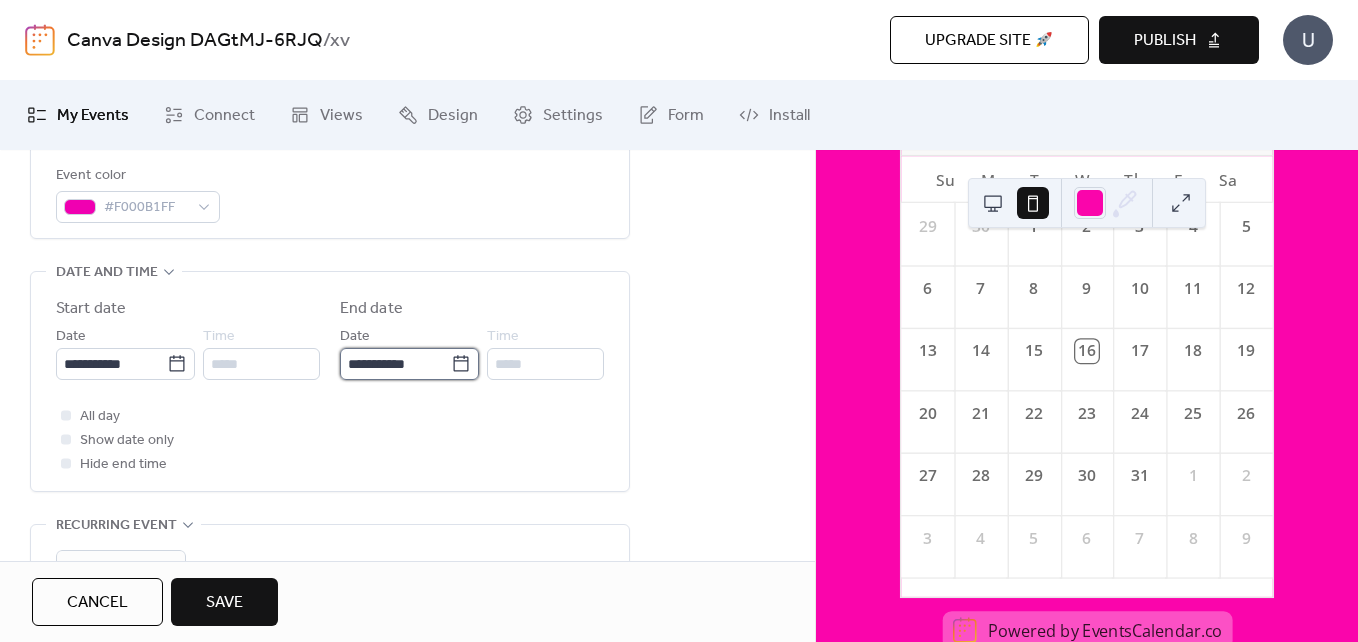 click on "**********" at bounding box center [395, 364] 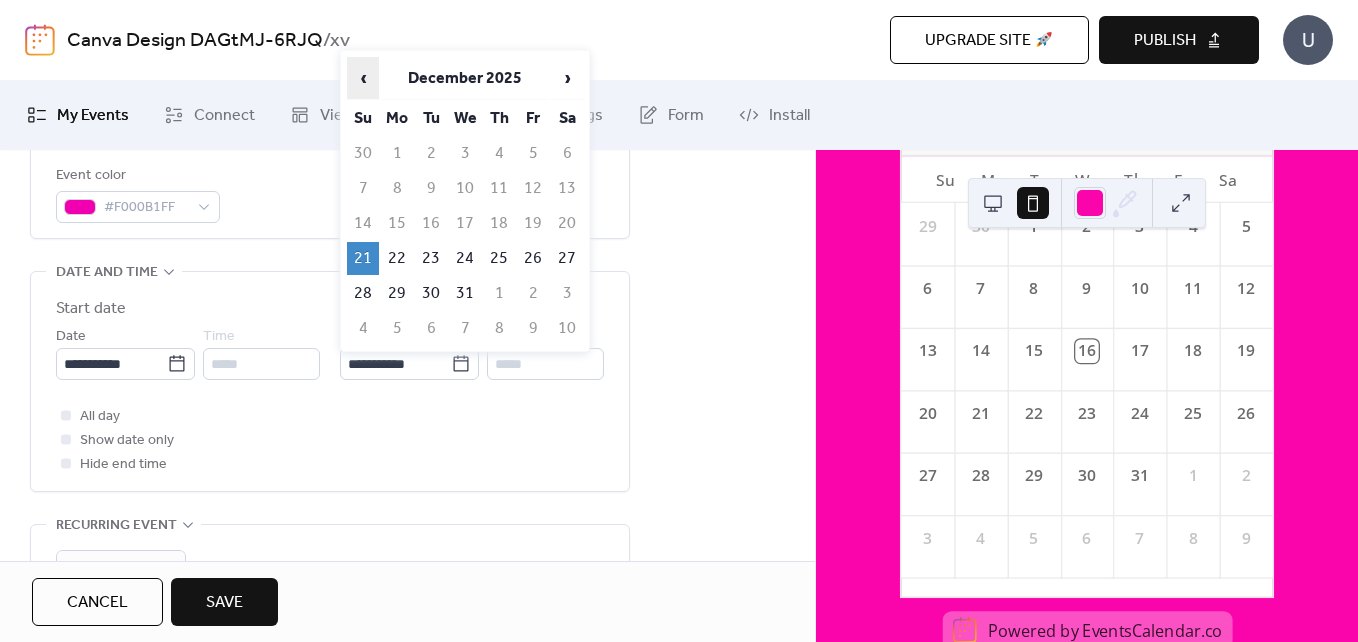 click on "‹" at bounding box center [363, 78] 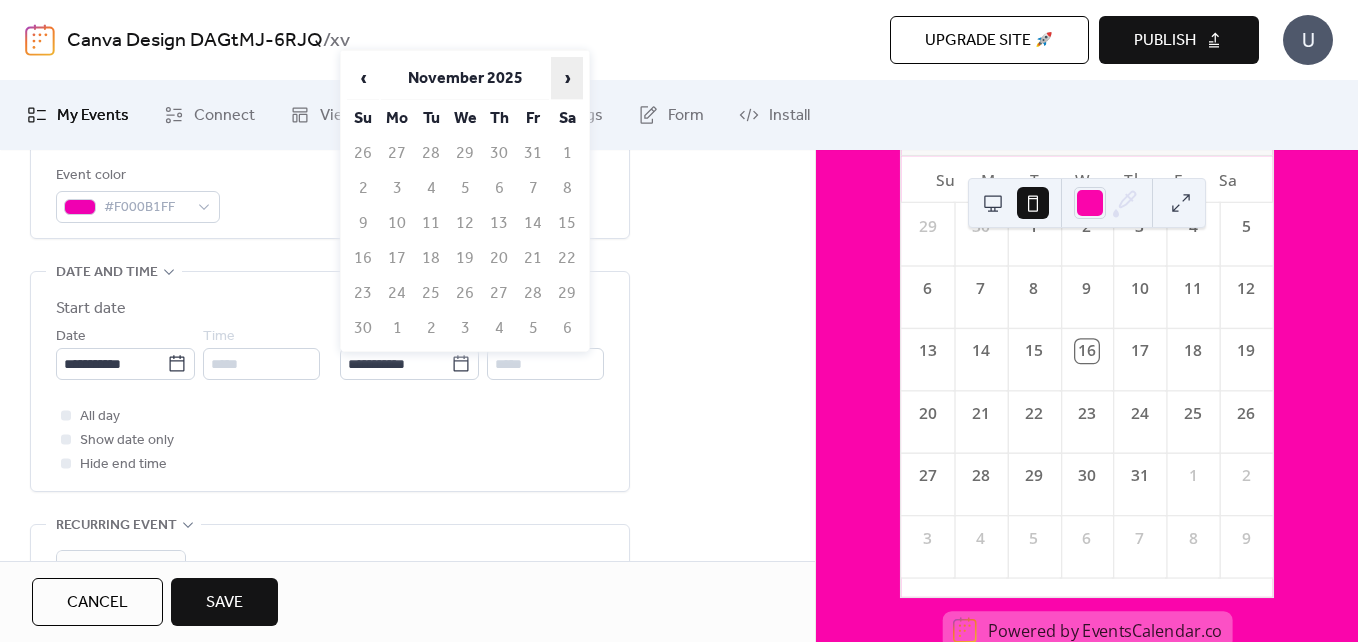 click on "›" at bounding box center [567, 78] 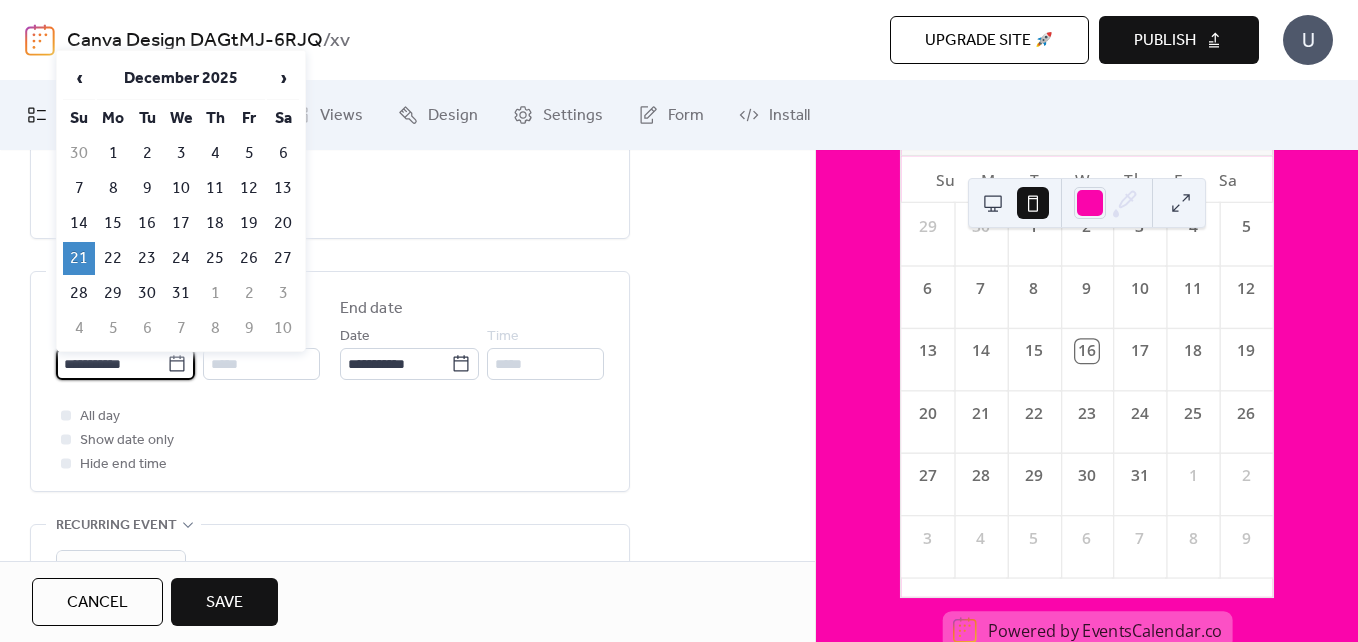 click on "**********" at bounding box center (111, 364) 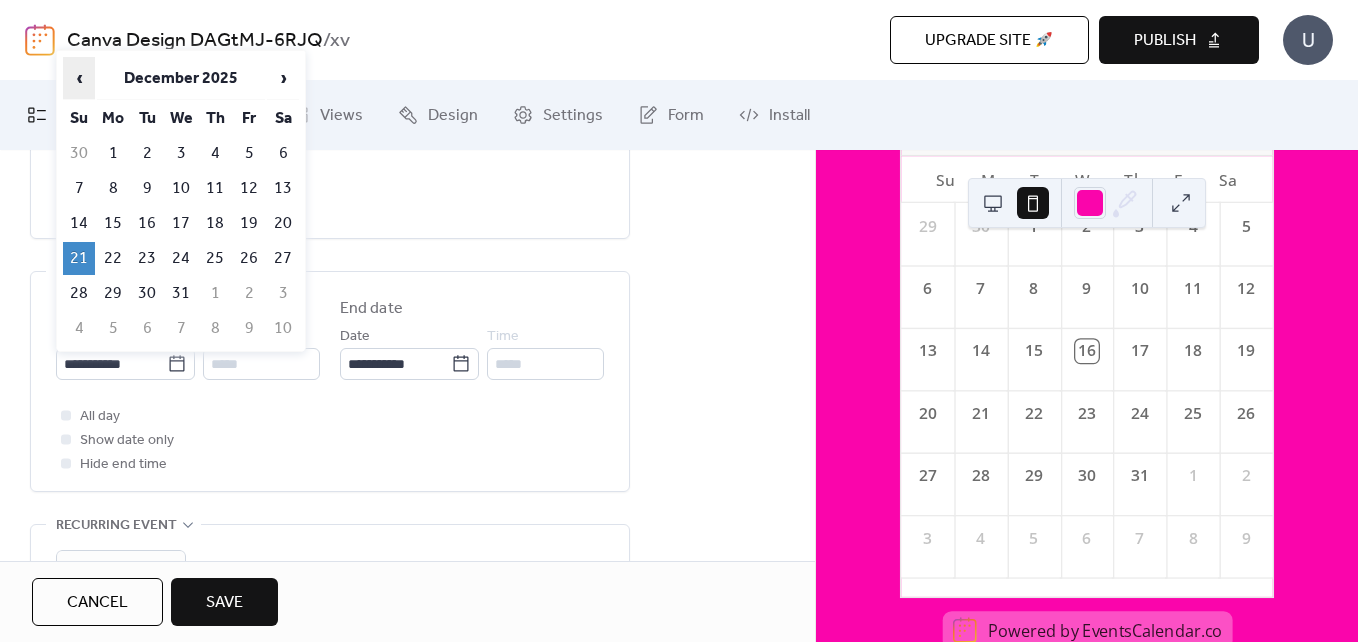 click on "‹" at bounding box center [79, 78] 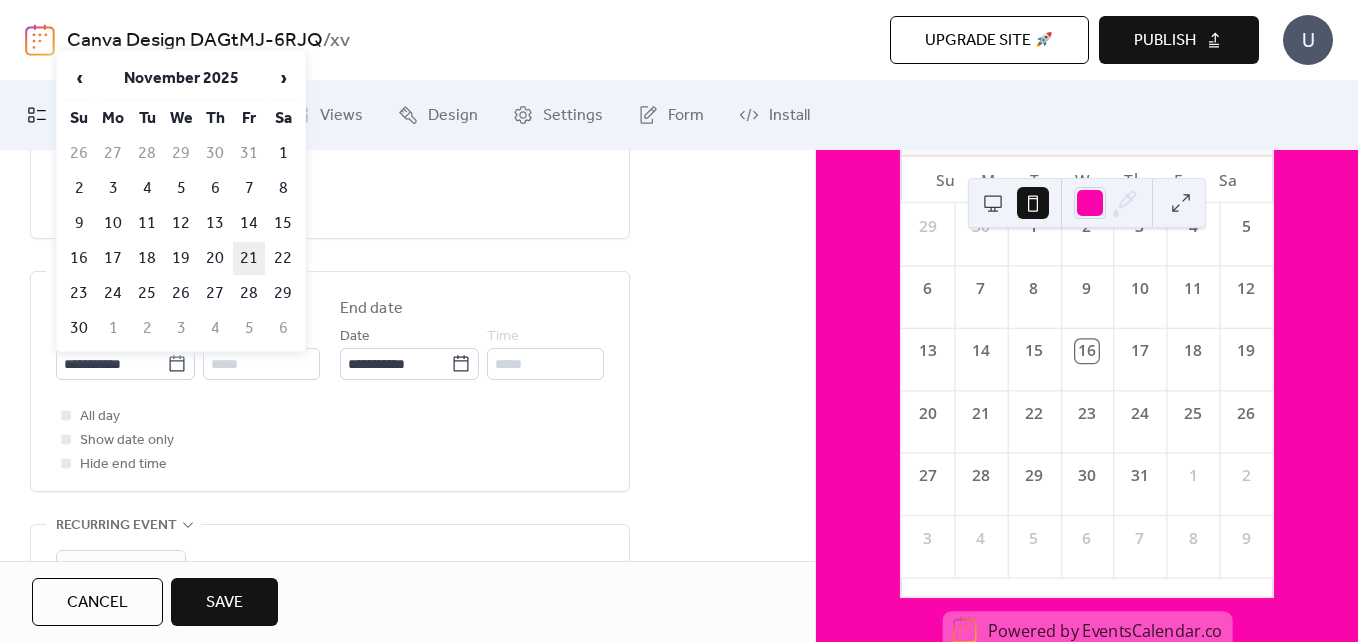 click on "21" at bounding box center [249, 258] 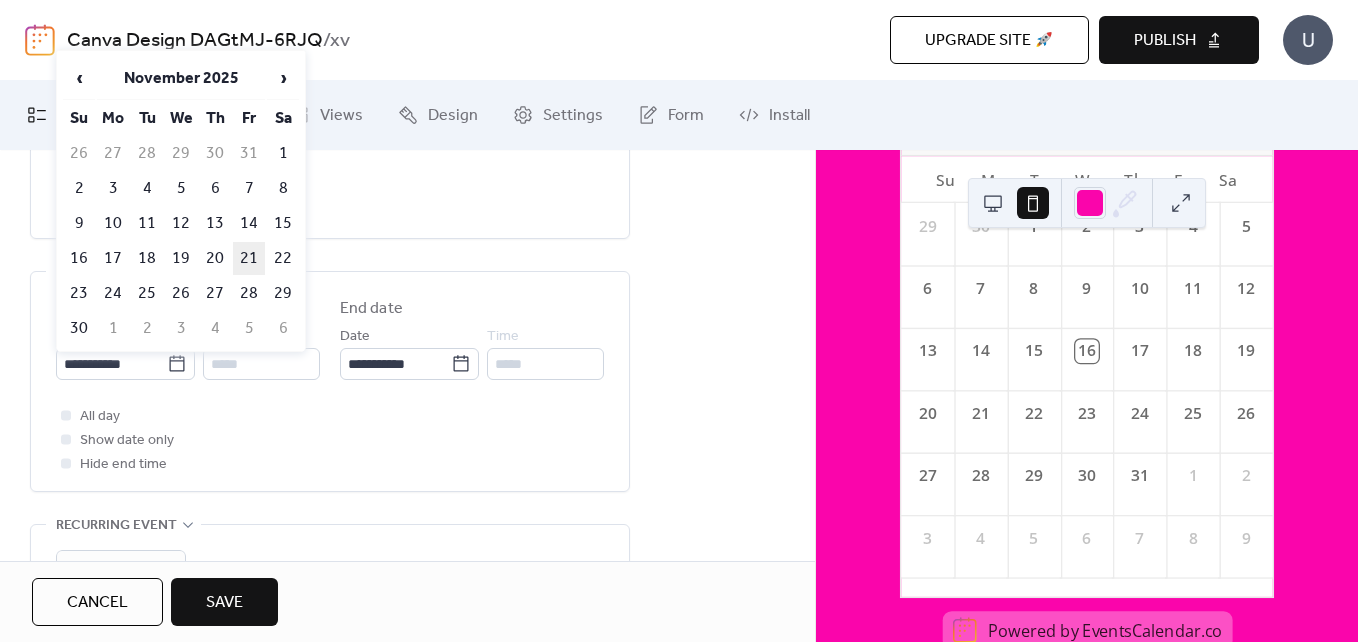 type on "**********" 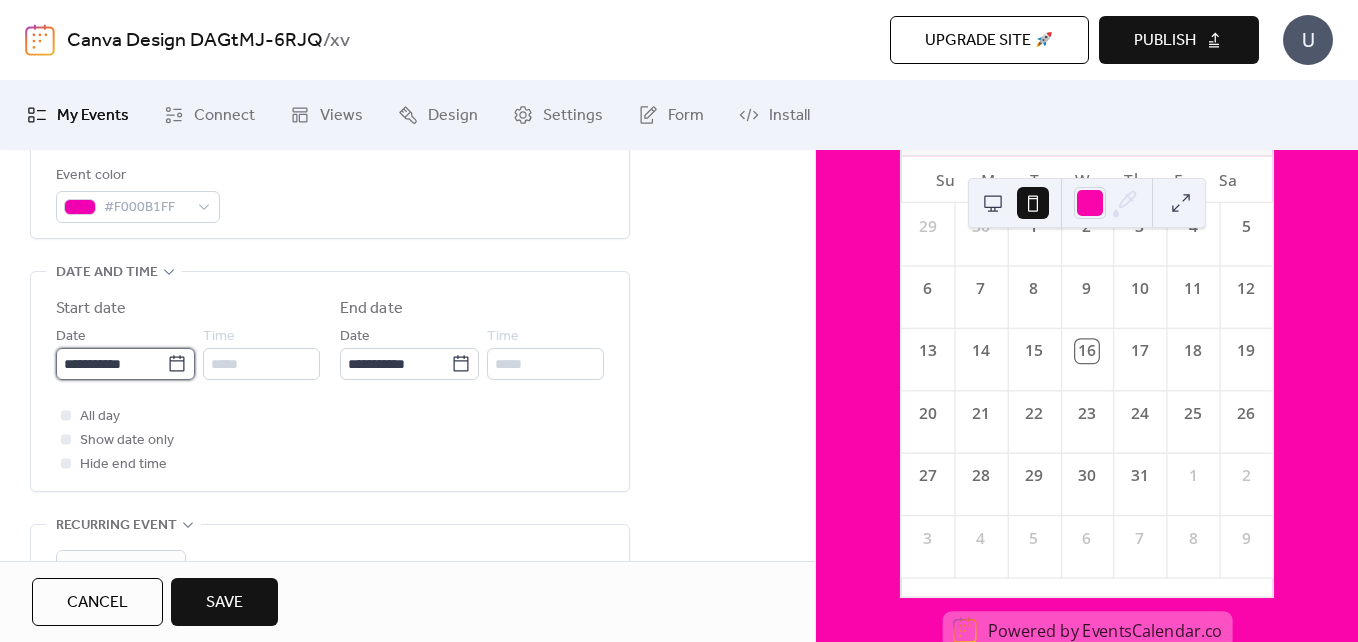 click on "**********" at bounding box center [111, 364] 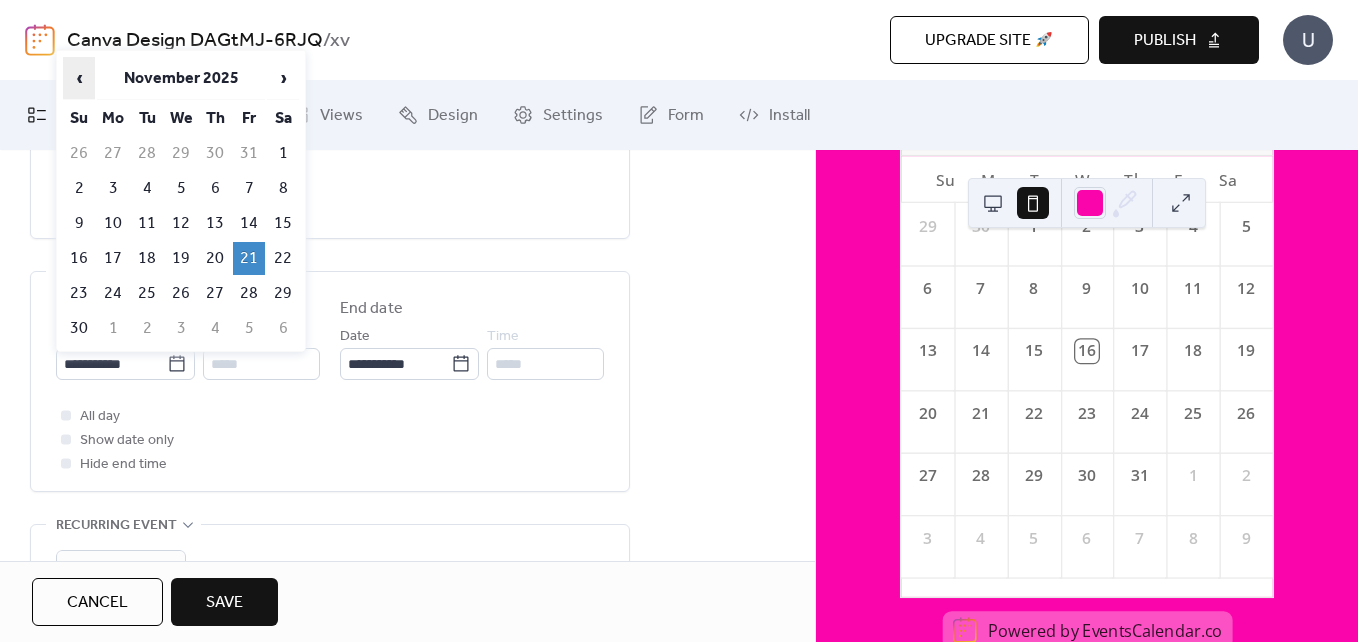 click on "‹" at bounding box center [79, 78] 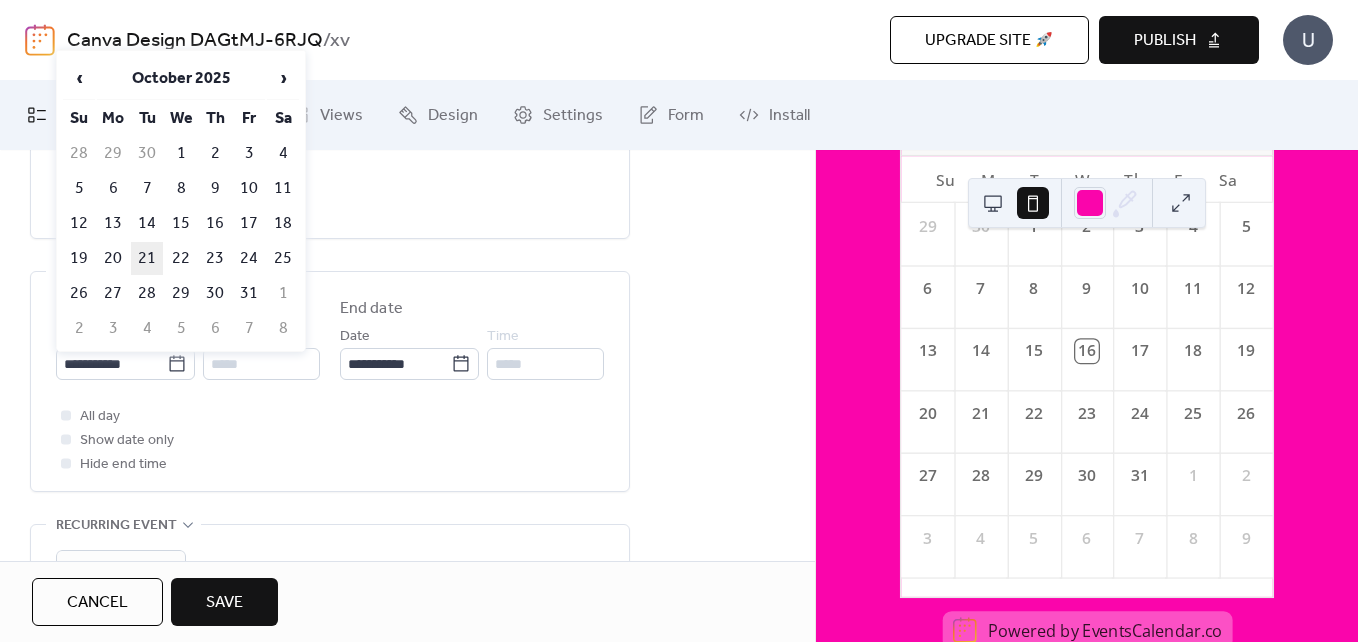 click on "21" at bounding box center [147, 258] 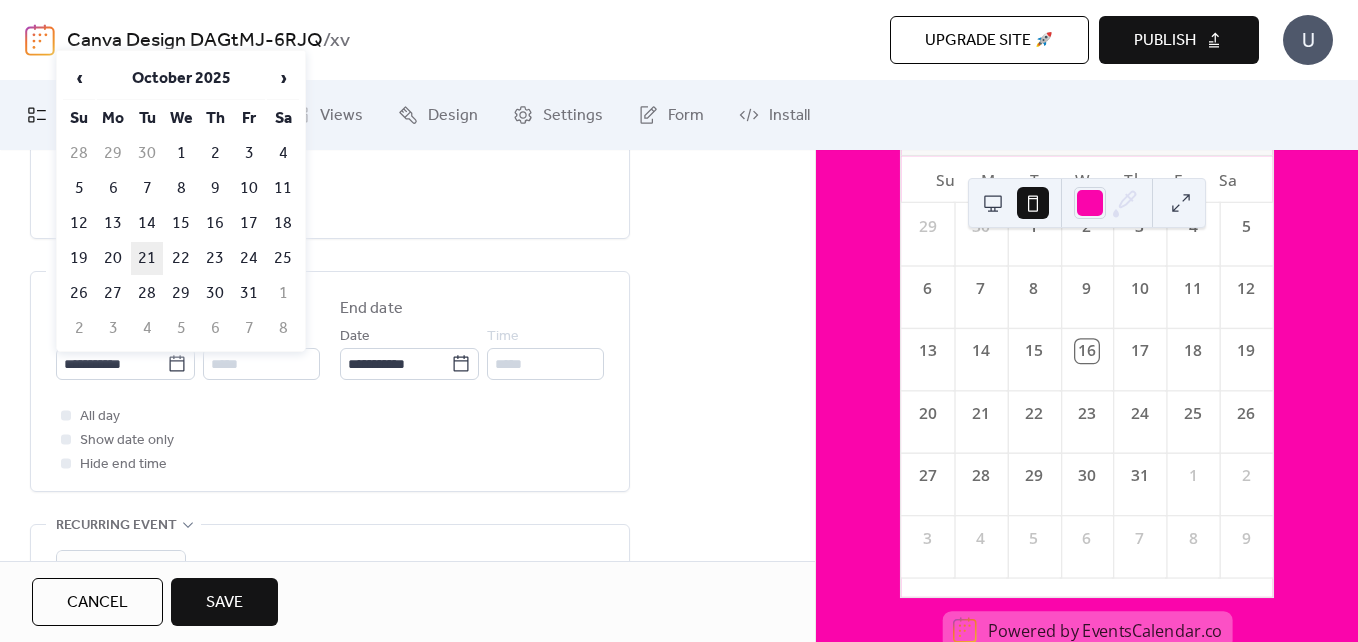 type on "**********" 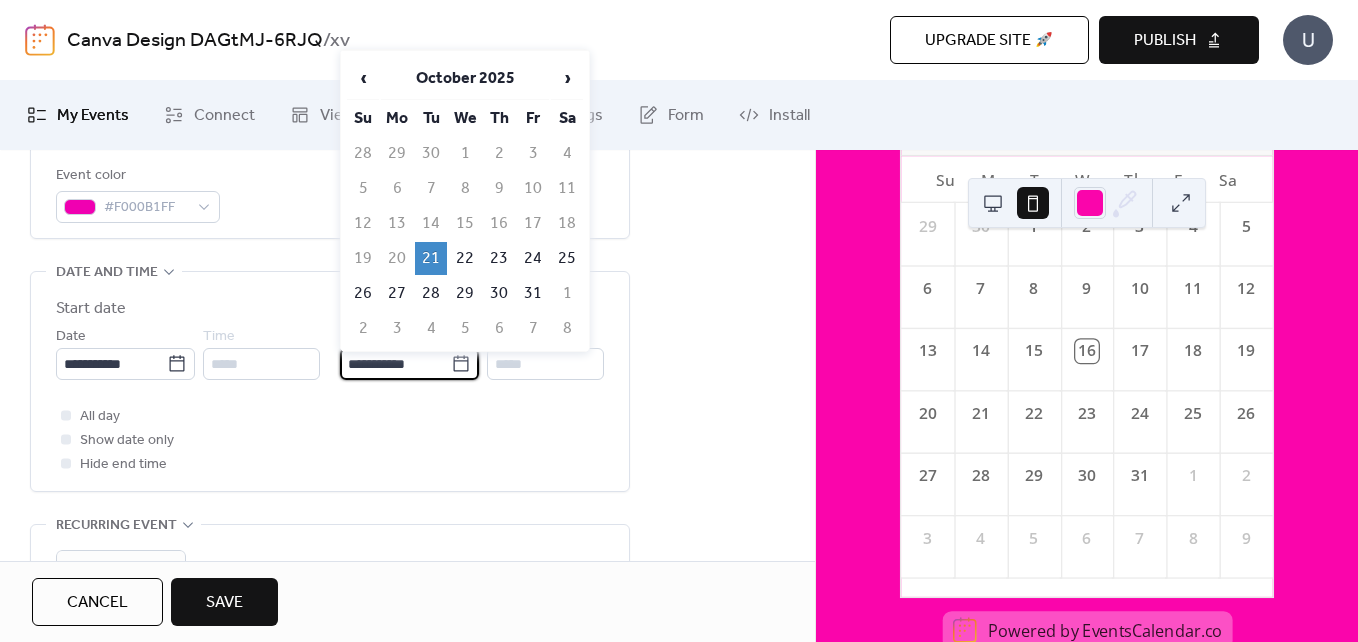 click on "**********" at bounding box center (395, 364) 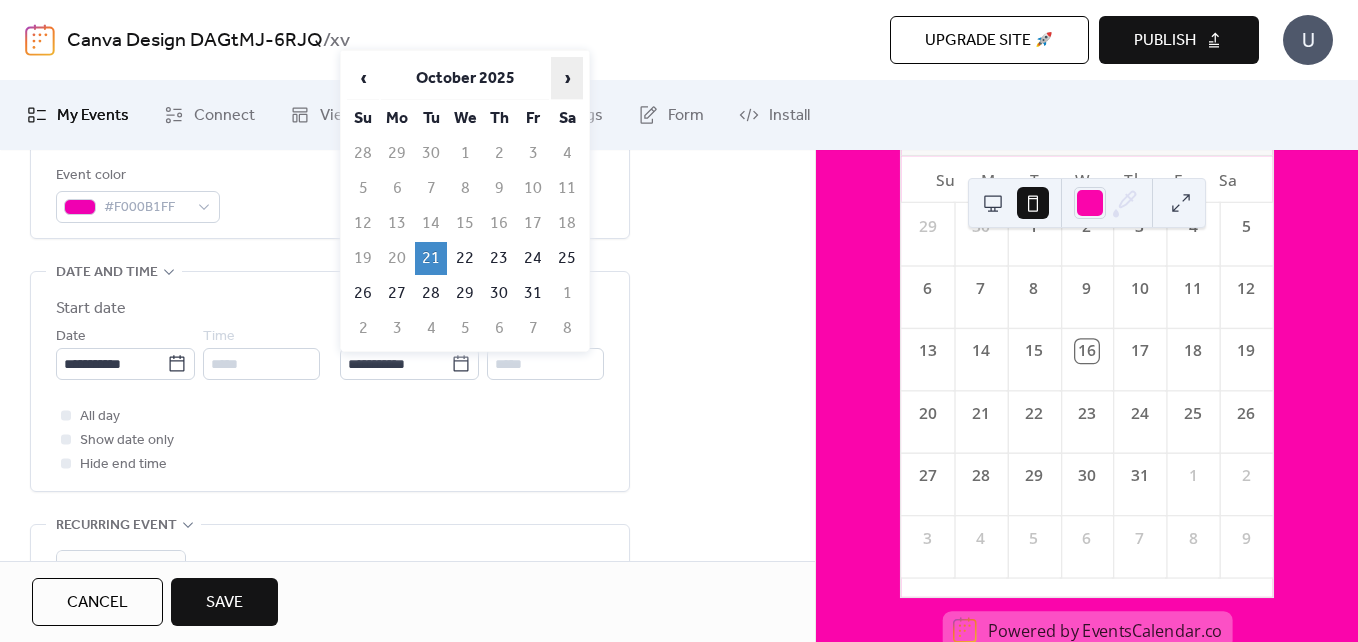 click on "›" at bounding box center [567, 78] 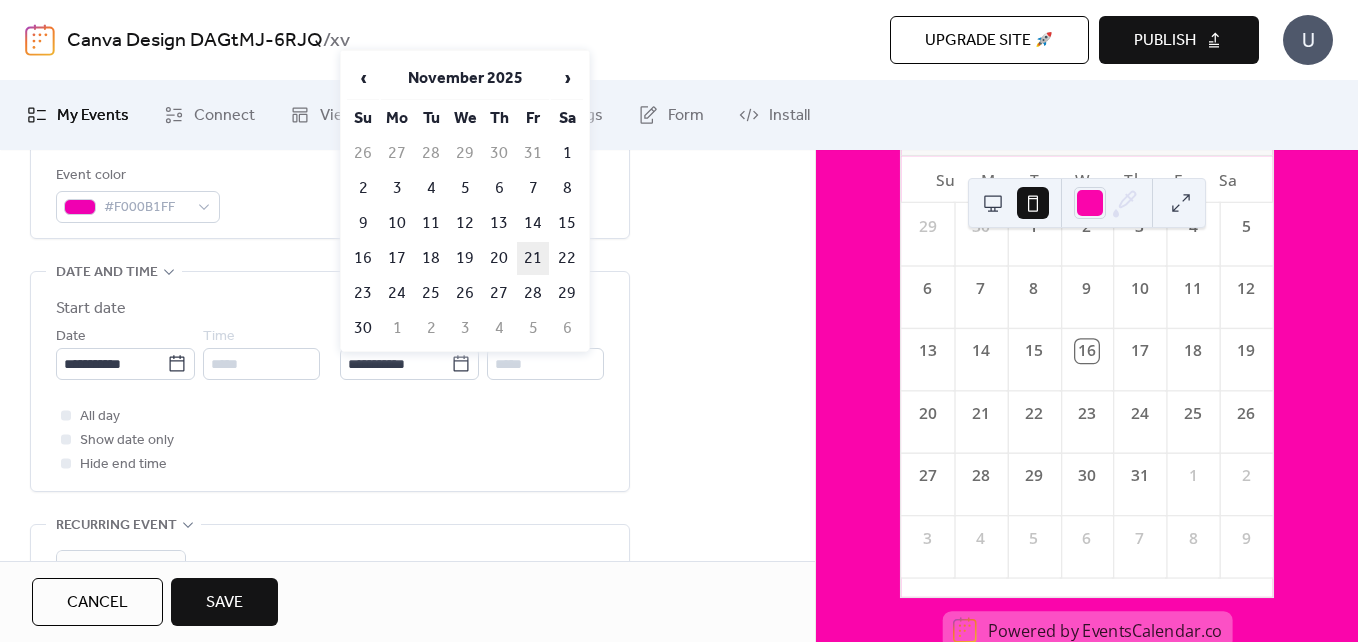 click on "21" at bounding box center (533, 258) 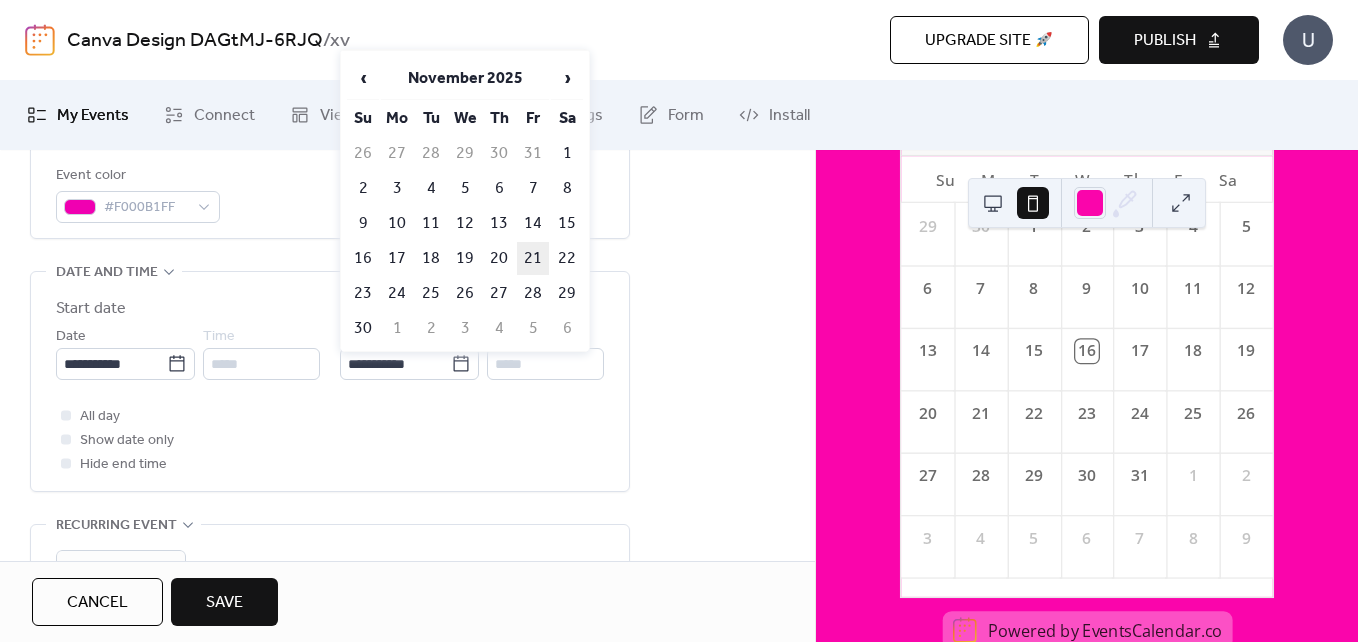 type on "**********" 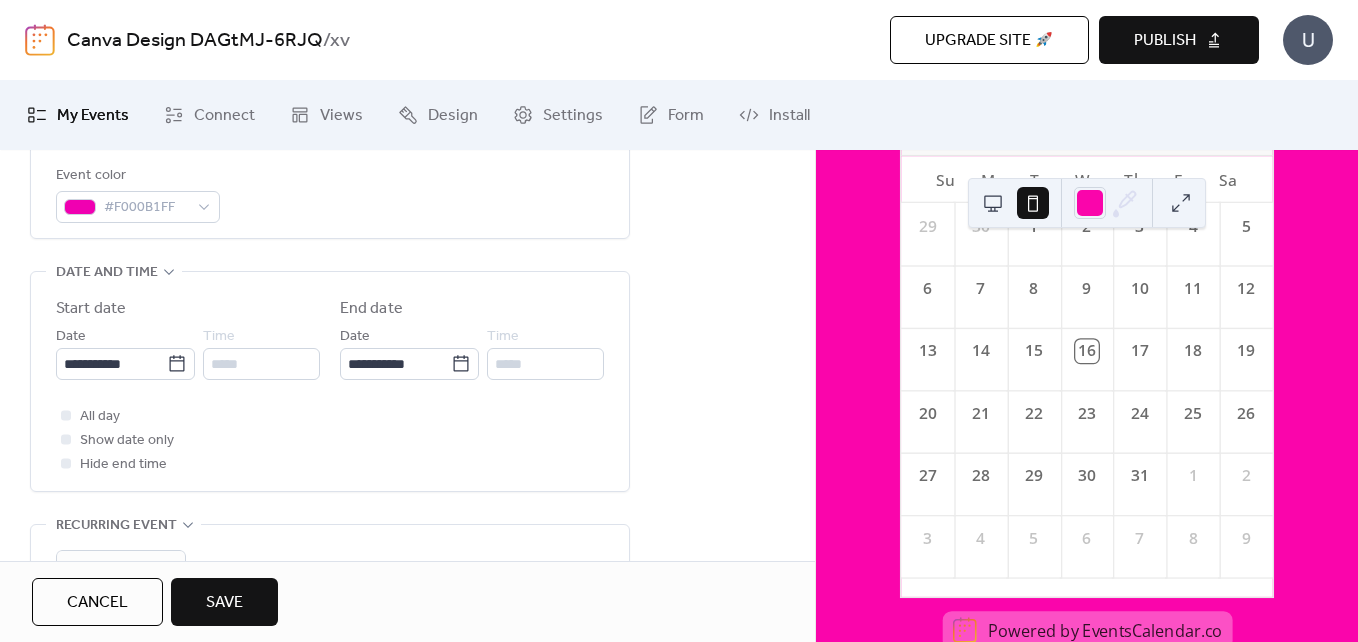 click on "Show date only" at bounding box center [127, 441] 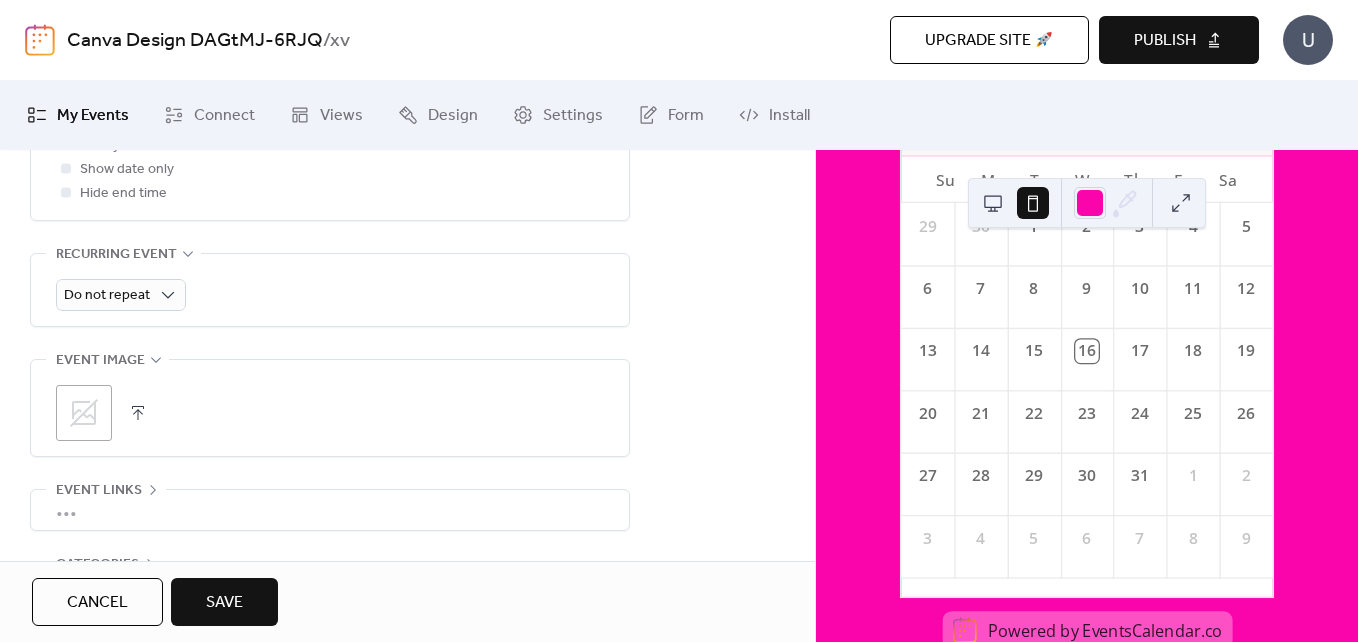 scroll, scrollTop: 846, scrollLeft: 0, axis: vertical 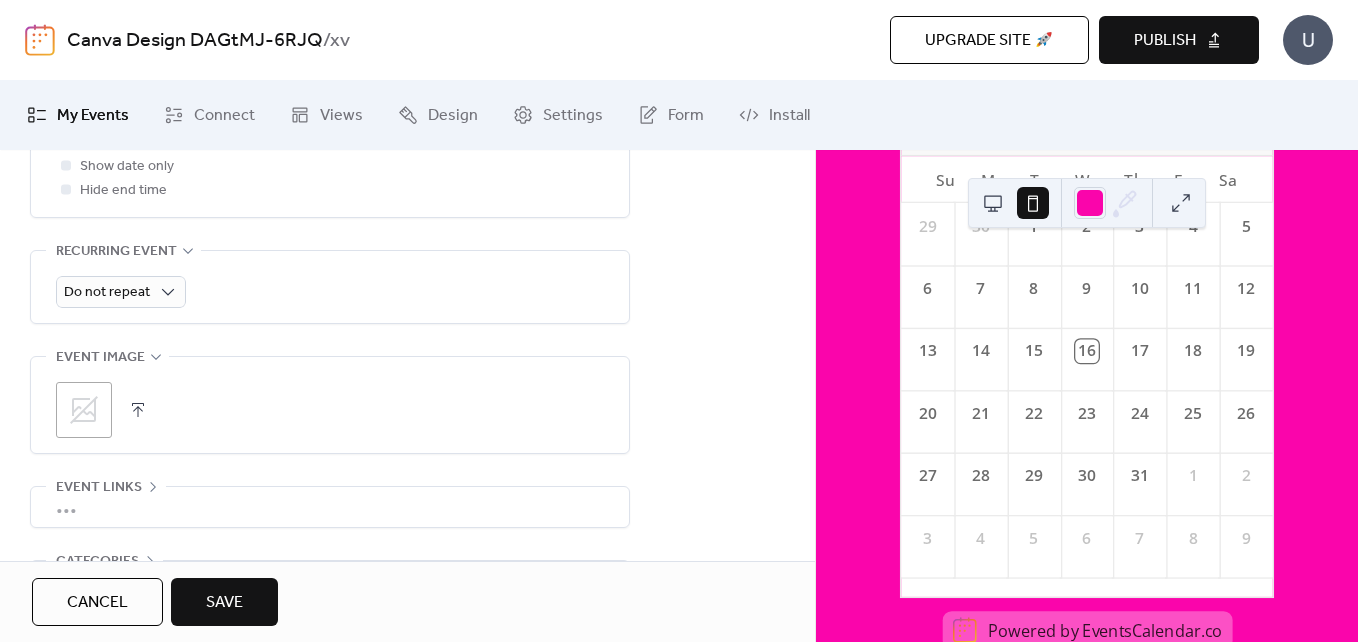 click on "Do not repeat" at bounding box center (330, 287) 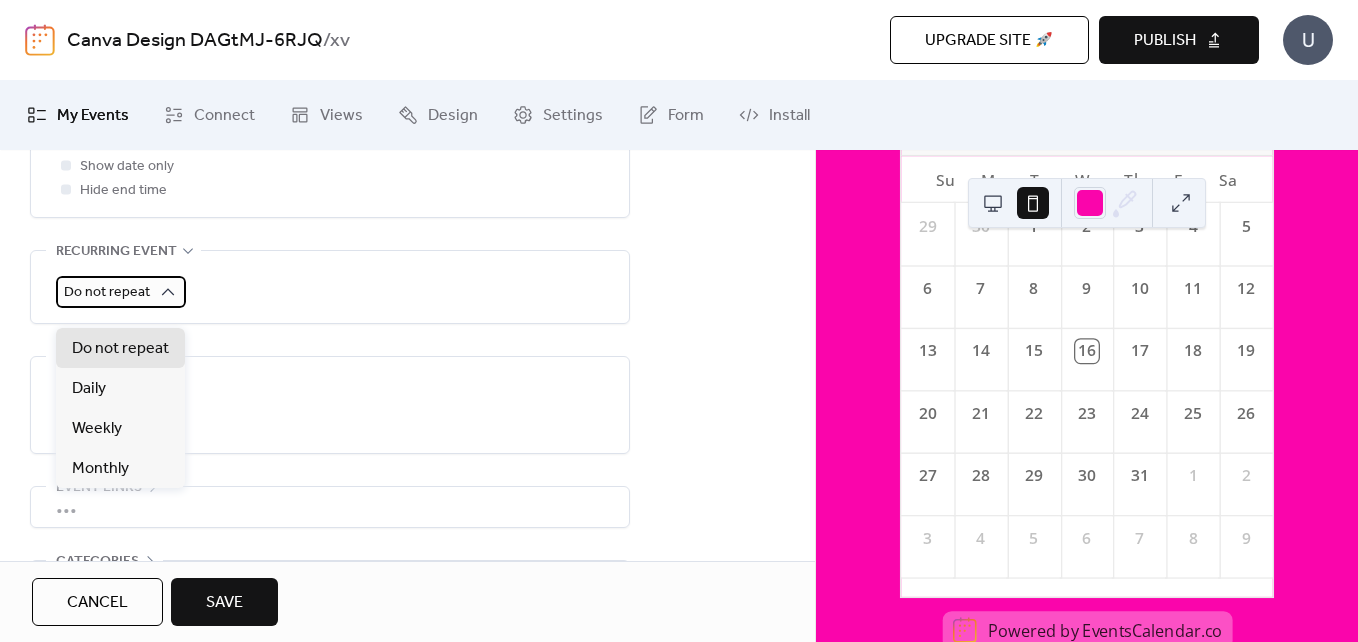 click on "Do not repeat" at bounding box center (121, 292) 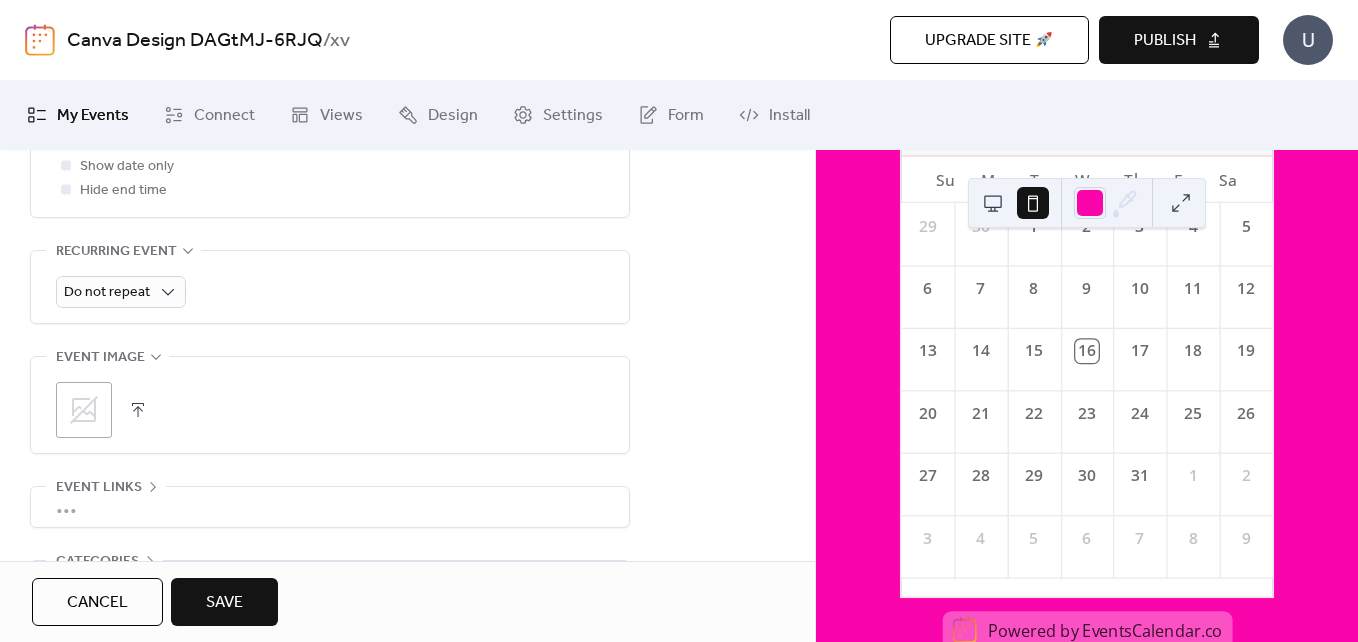 click on ";" at bounding box center (330, 410) 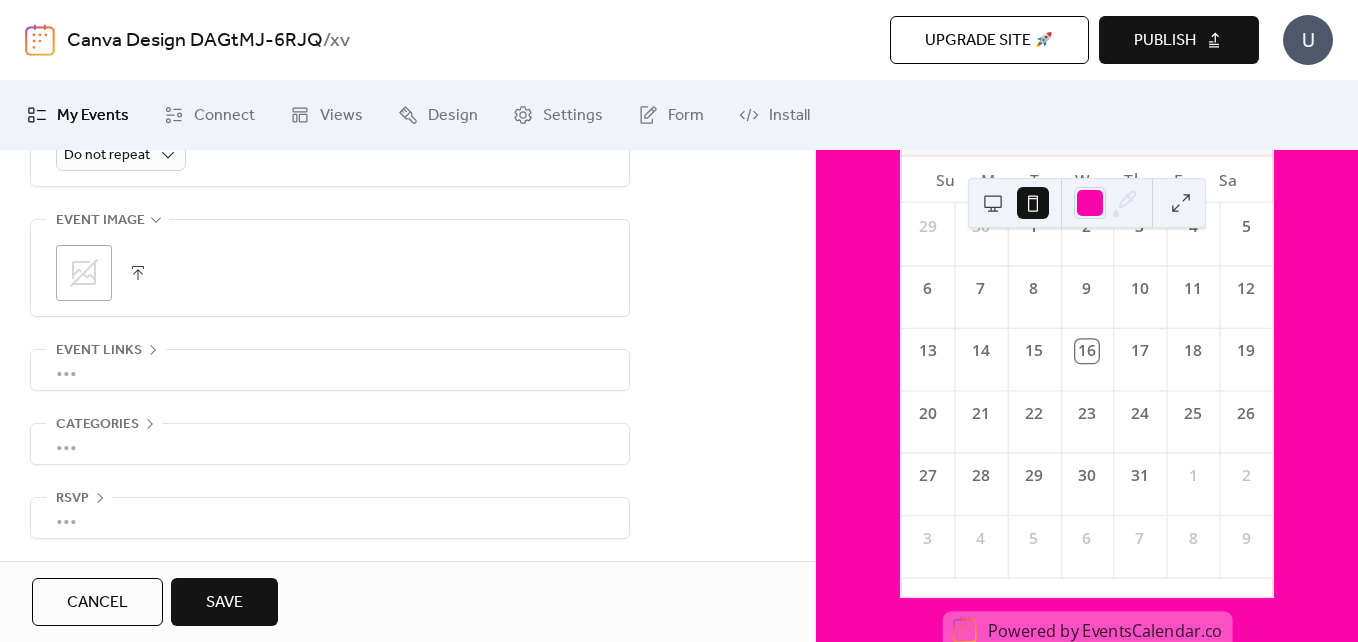 click on "•••" at bounding box center [330, 518] 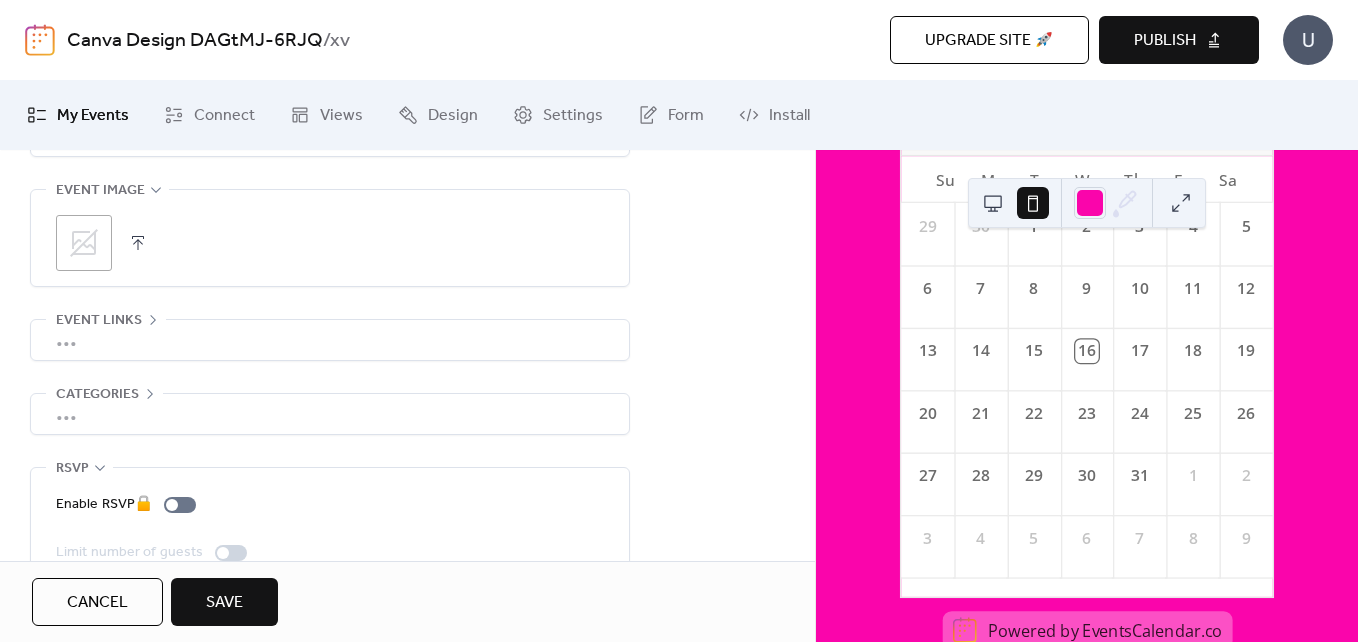 scroll, scrollTop: 1013, scrollLeft: 0, axis: vertical 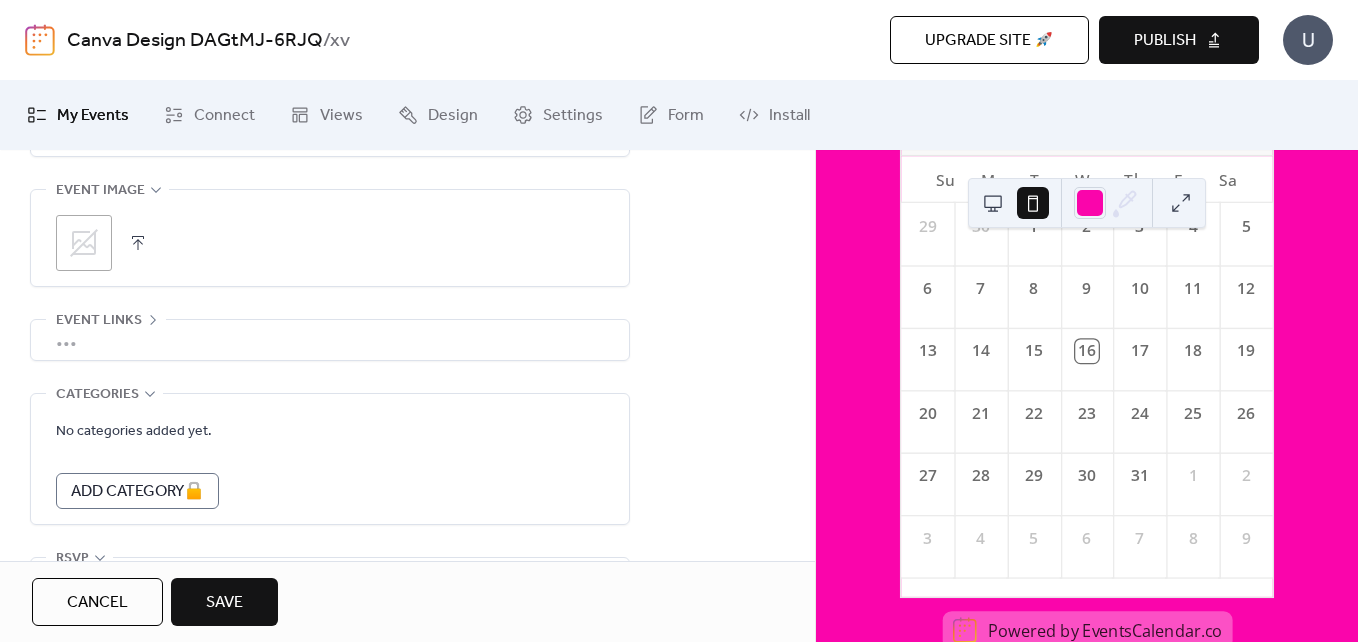 click on "Publish" at bounding box center [1165, 41] 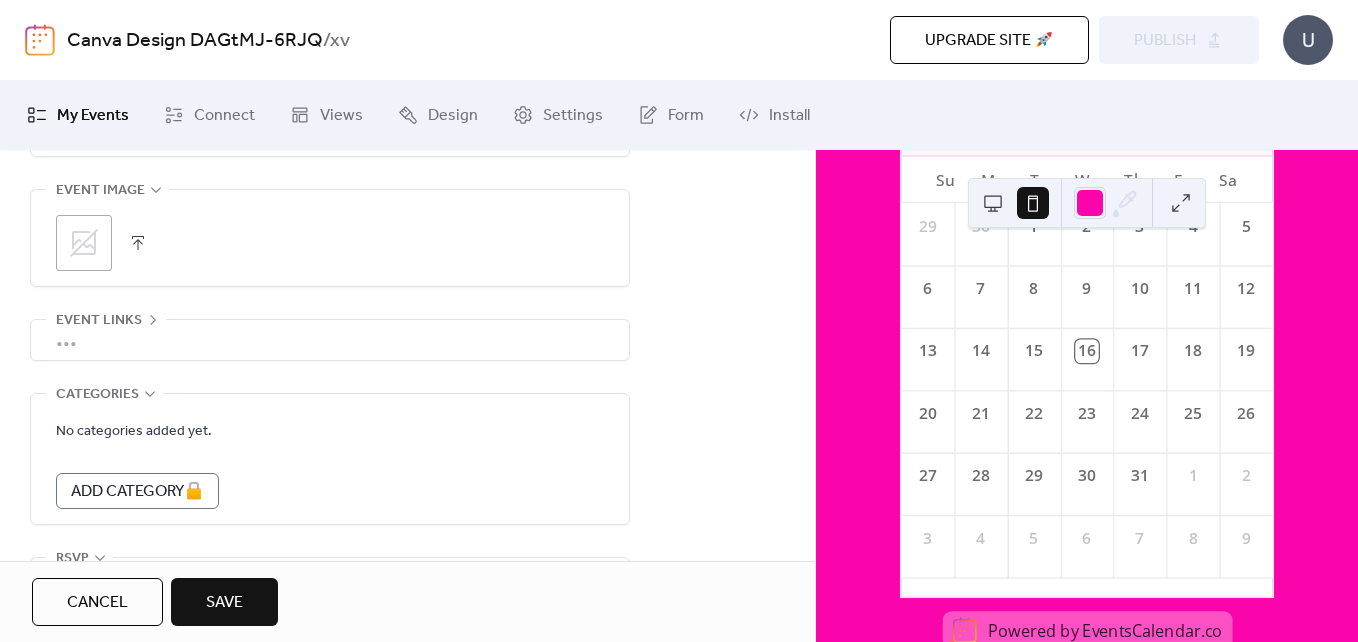 type 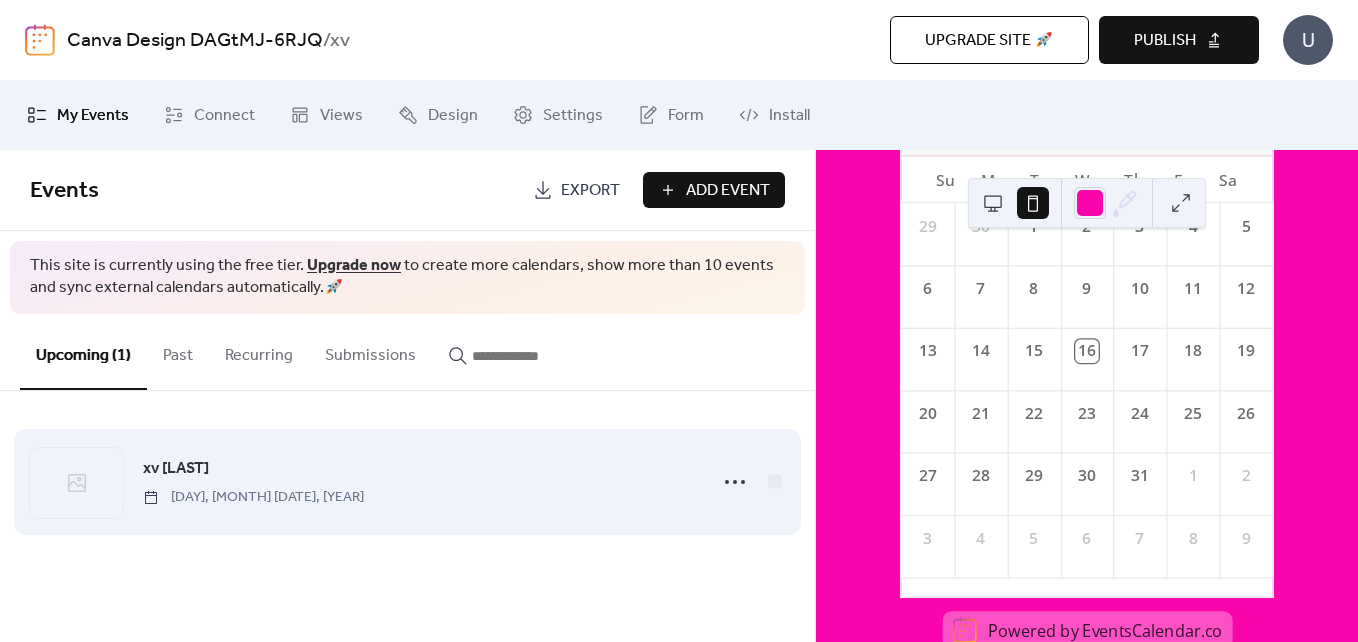 click on "Xv [LAST] [DAY], [MONTH] [DATE], [YEAR]" at bounding box center (418, 481) 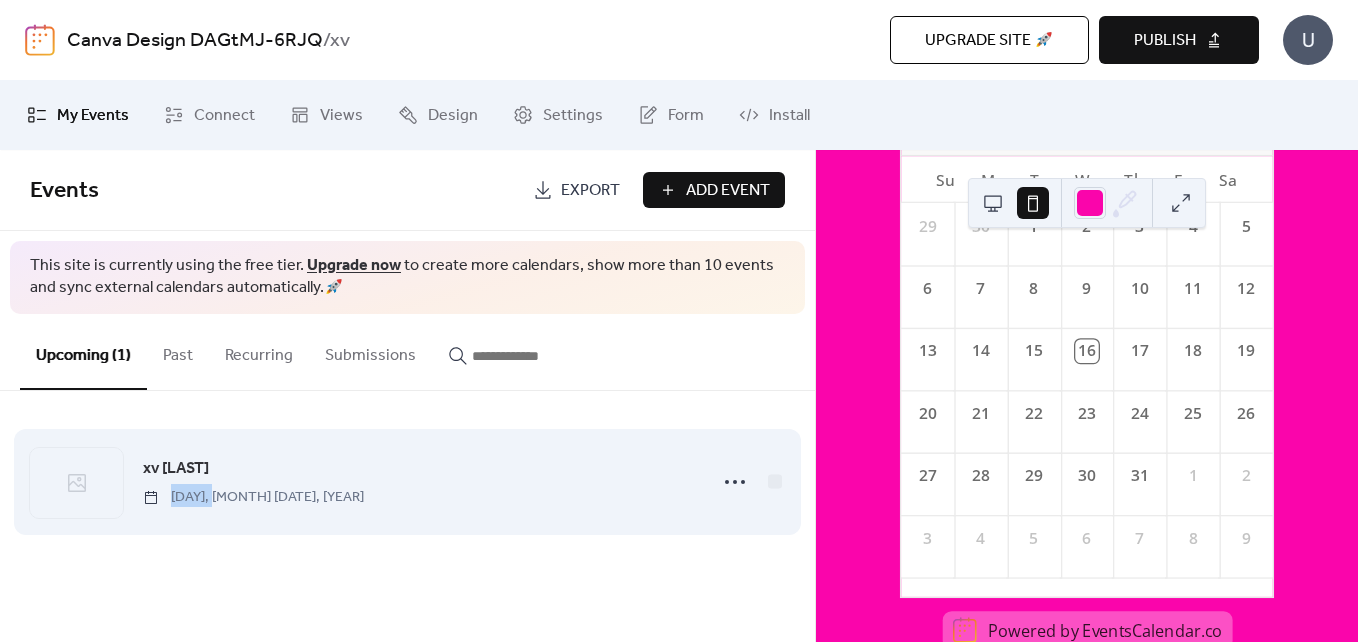 click on "Xv [LAST] [DAY], [MONTH] [DATE], [YEAR]" at bounding box center [418, 481] 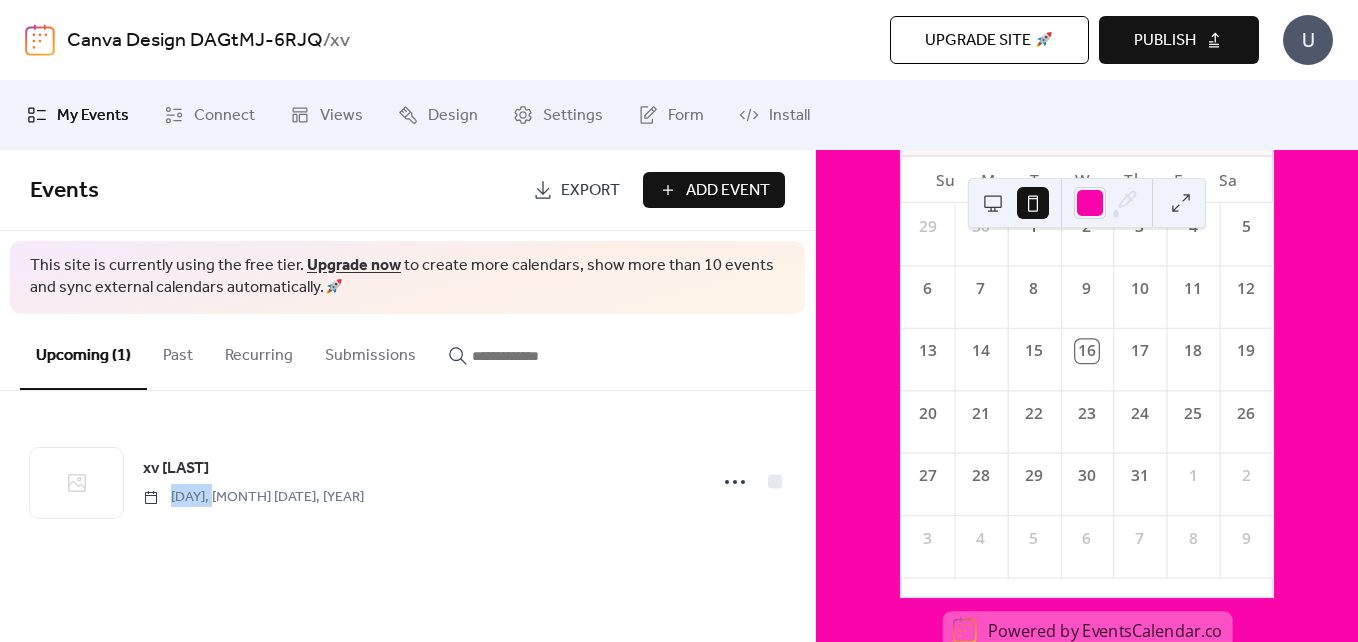 click at bounding box center (1181, 203) 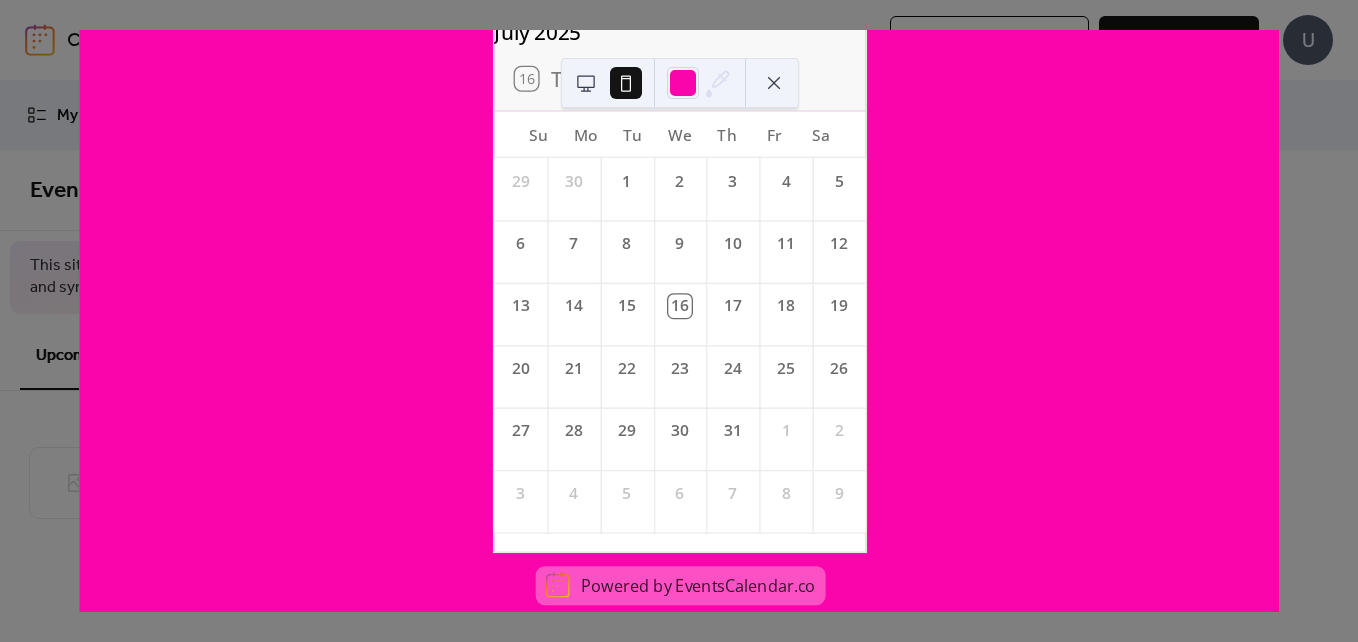 click on "16" at bounding box center [679, 302] 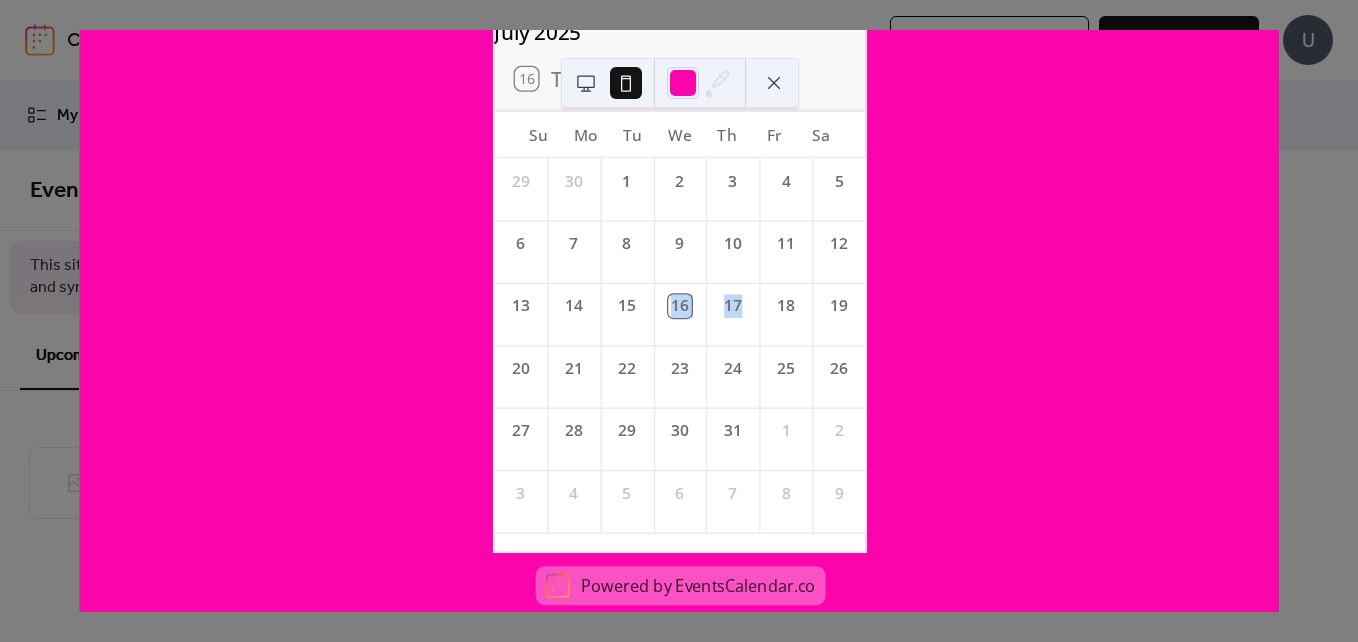 drag, startPoint x: 675, startPoint y: 288, endPoint x: 725, endPoint y: 328, distance: 64.03124 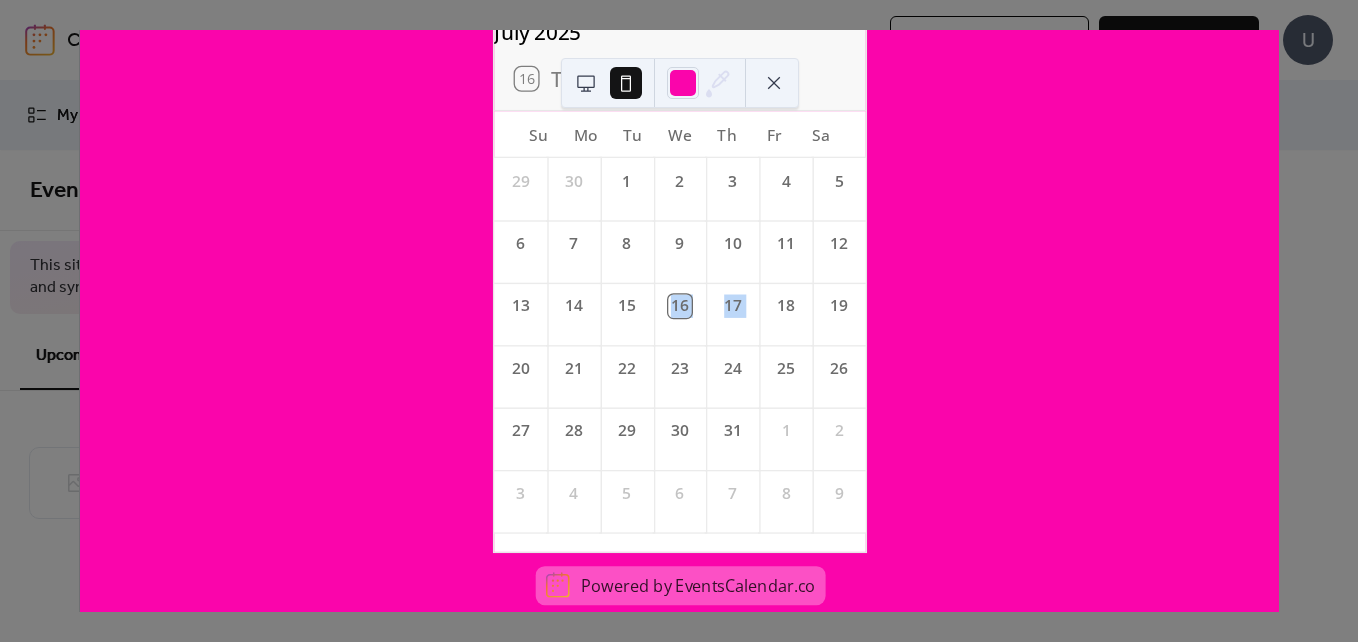 click at bounding box center [732, 332] 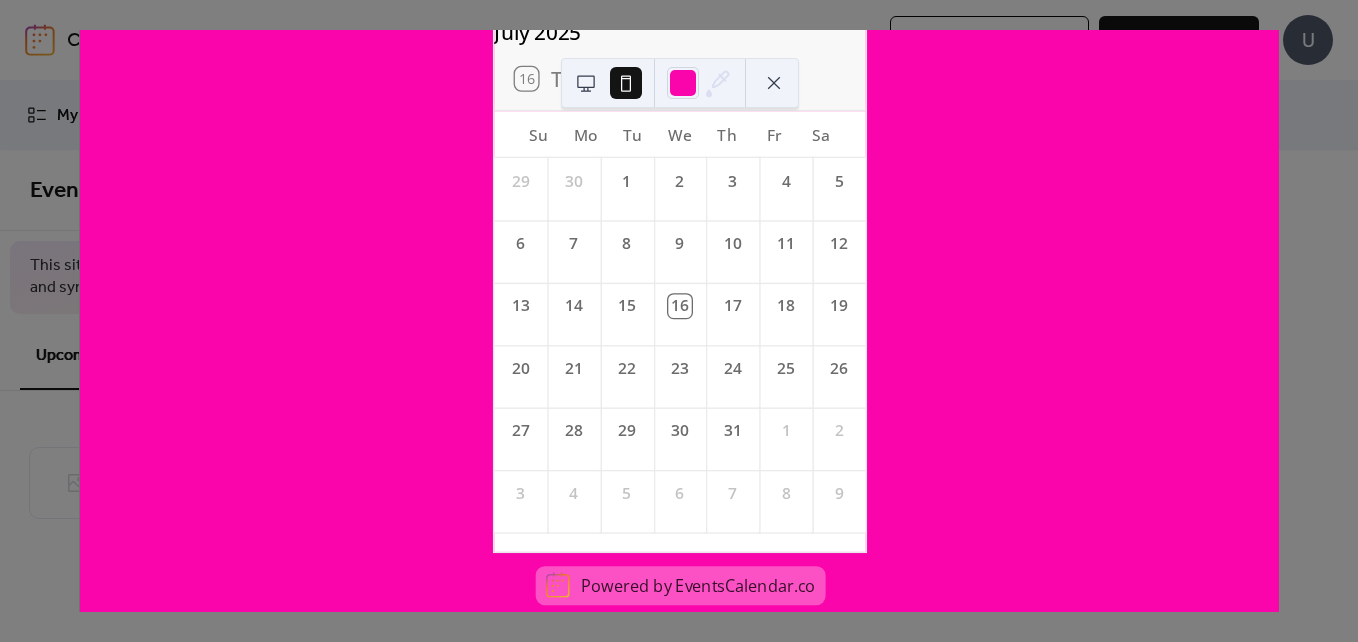 click on "16 Today" at bounding box center (566, 78) 